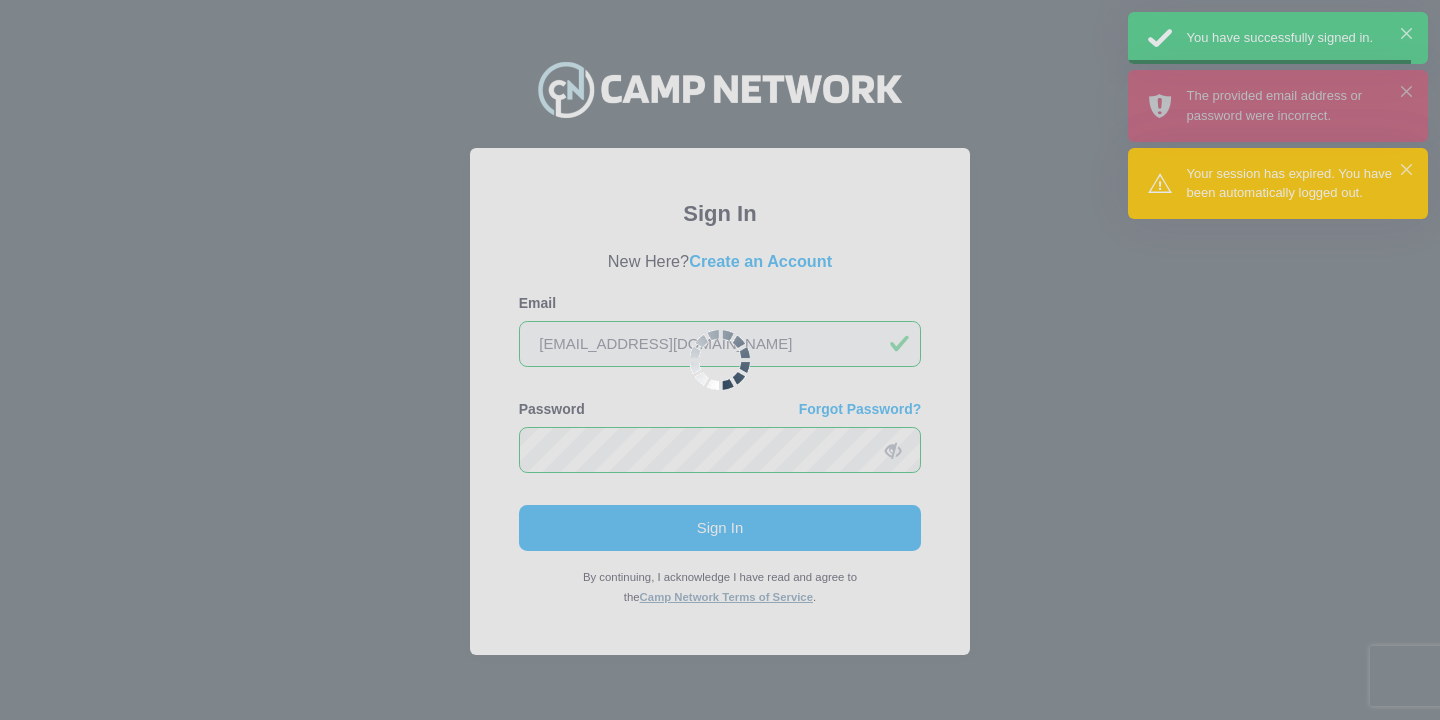 scroll, scrollTop: 0, scrollLeft: 0, axis: both 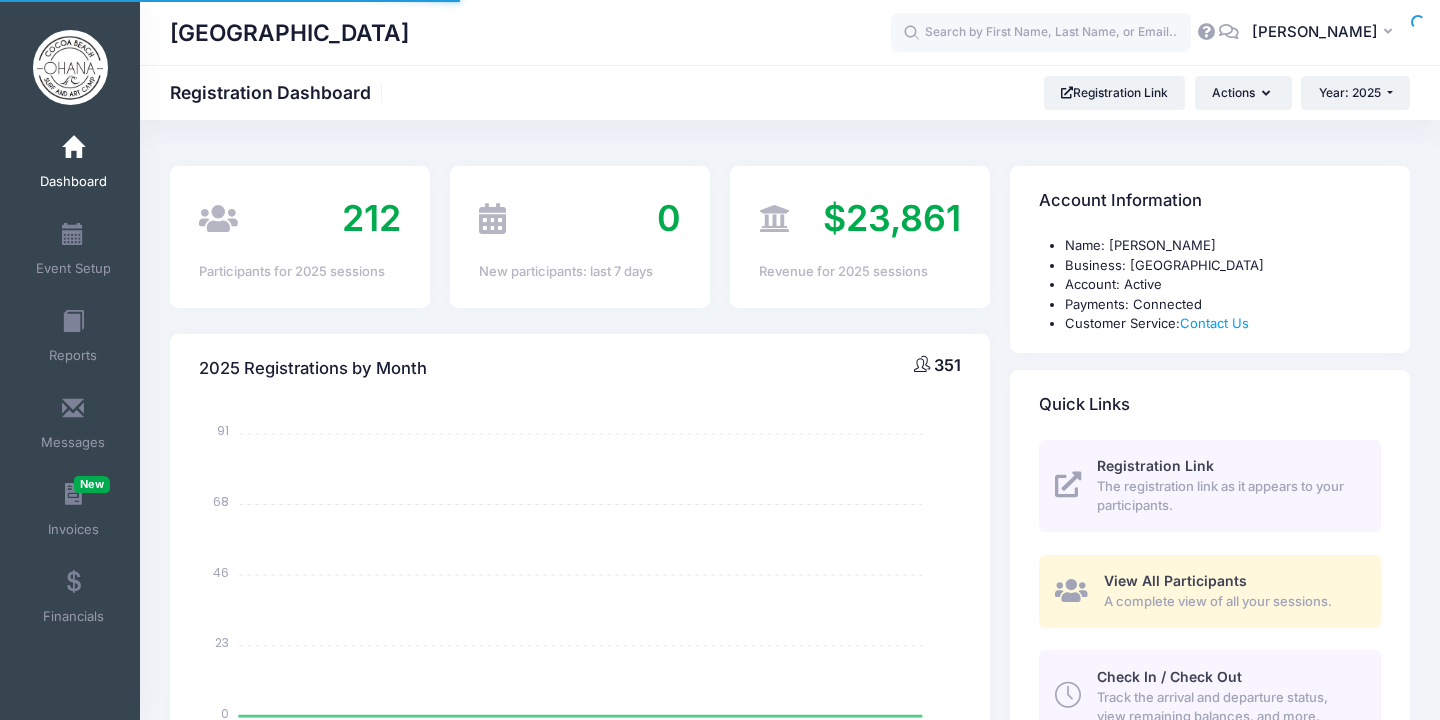 select 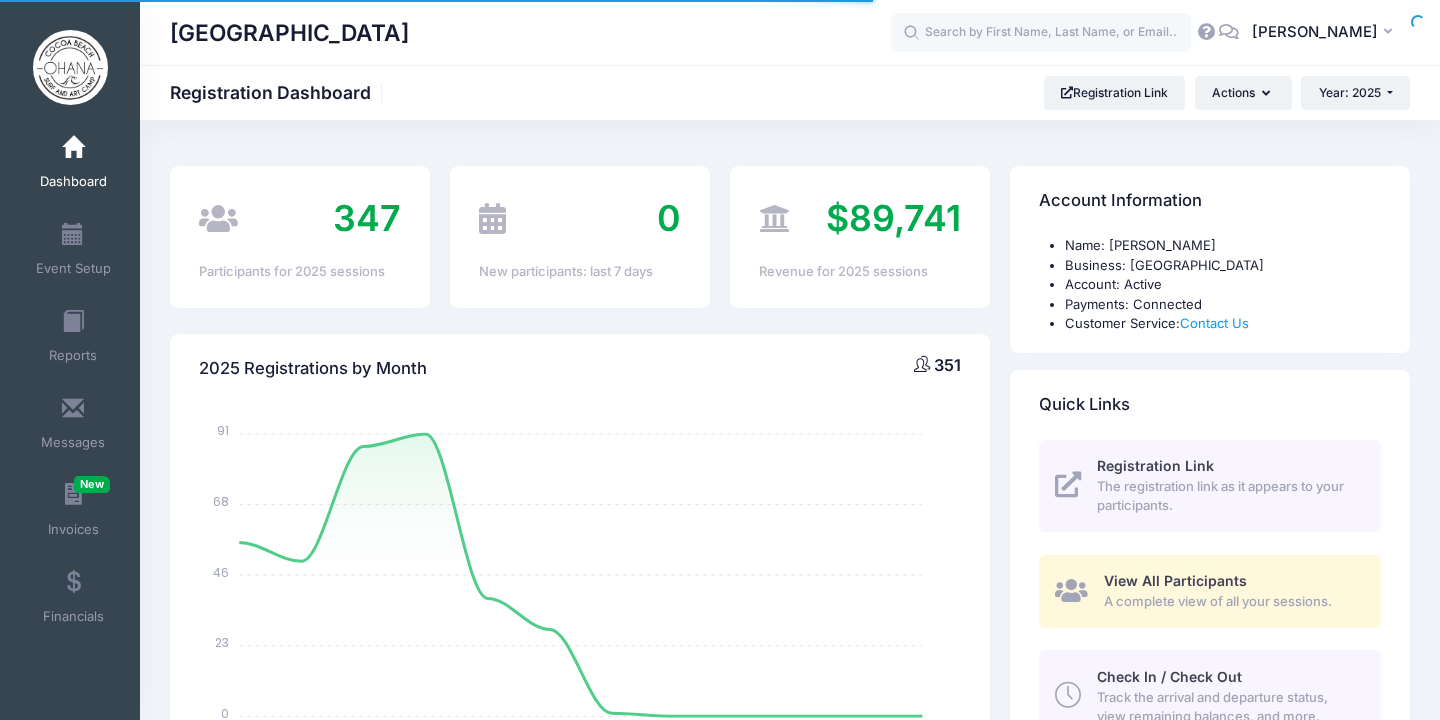 scroll, scrollTop: 0, scrollLeft: 0, axis: both 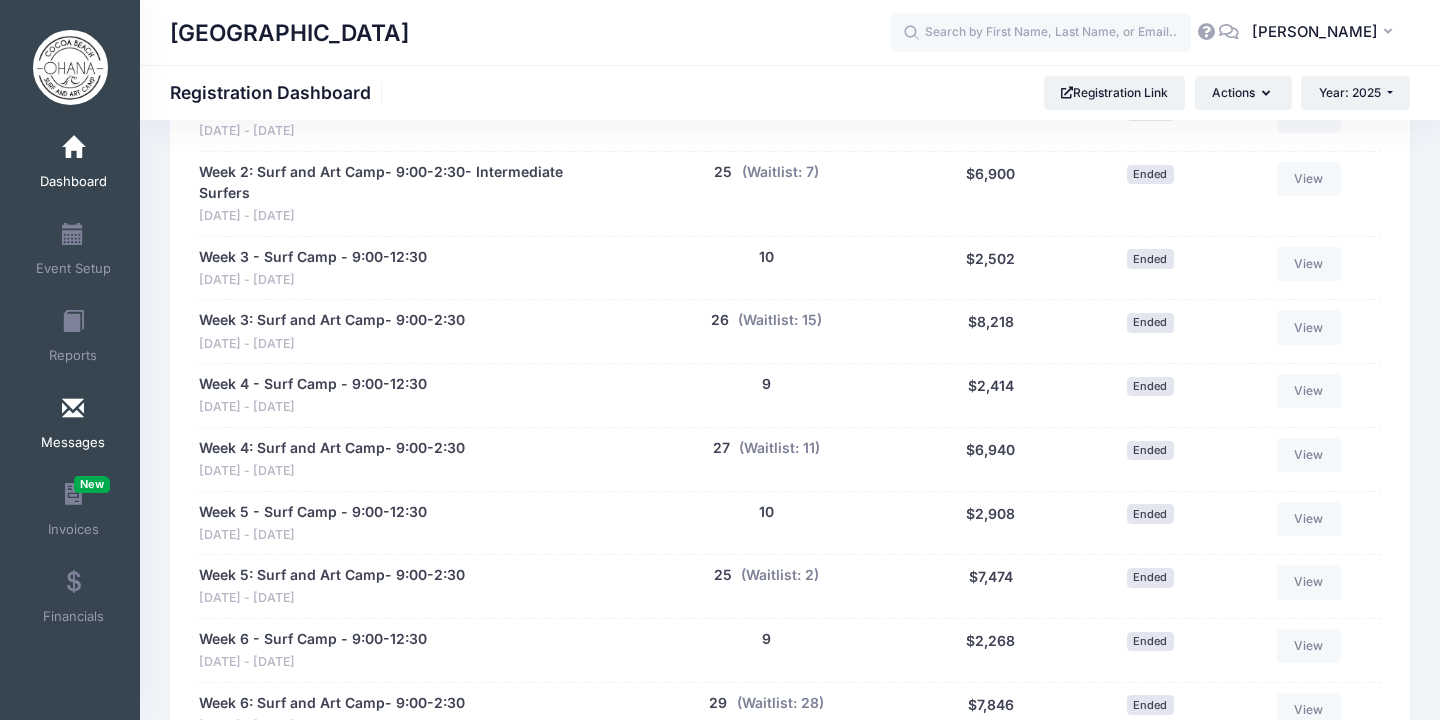 click at bounding box center [73, 409] 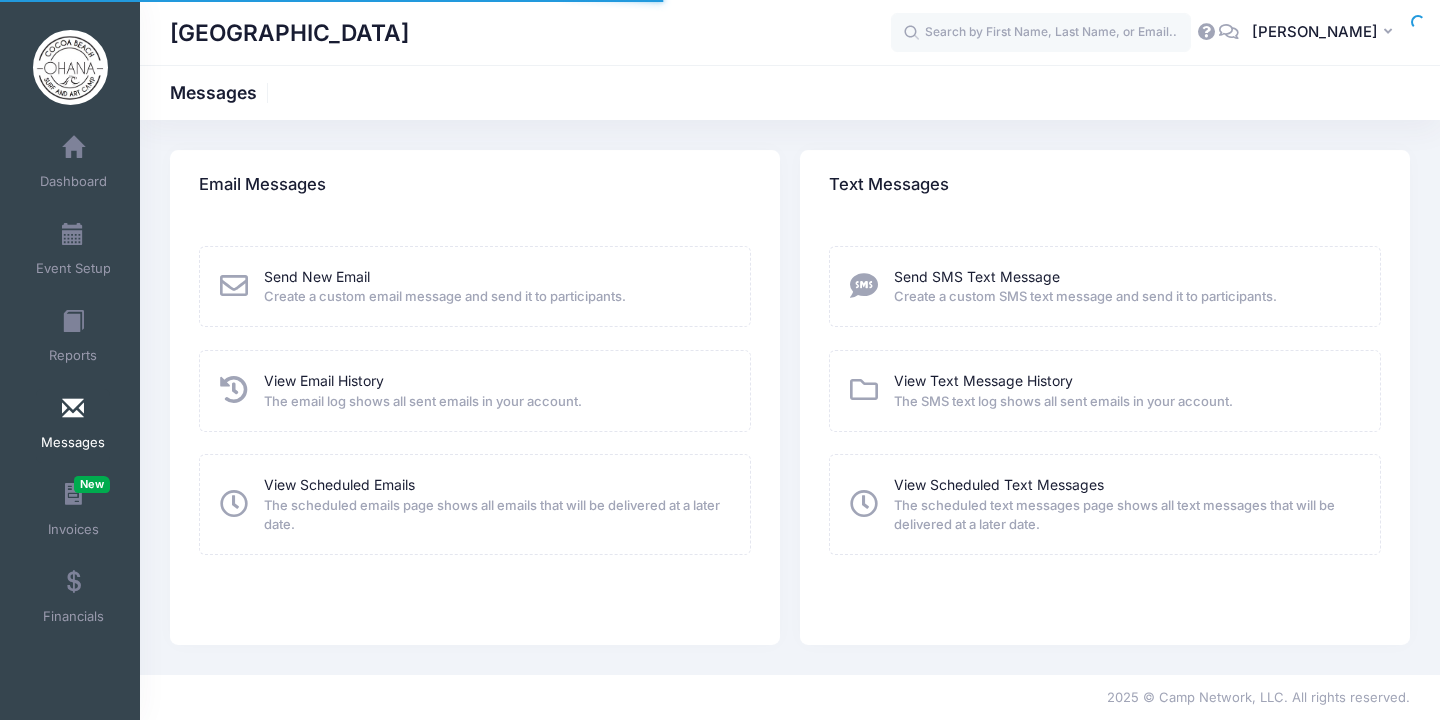 scroll, scrollTop: 0, scrollLeft: 0, axis: both 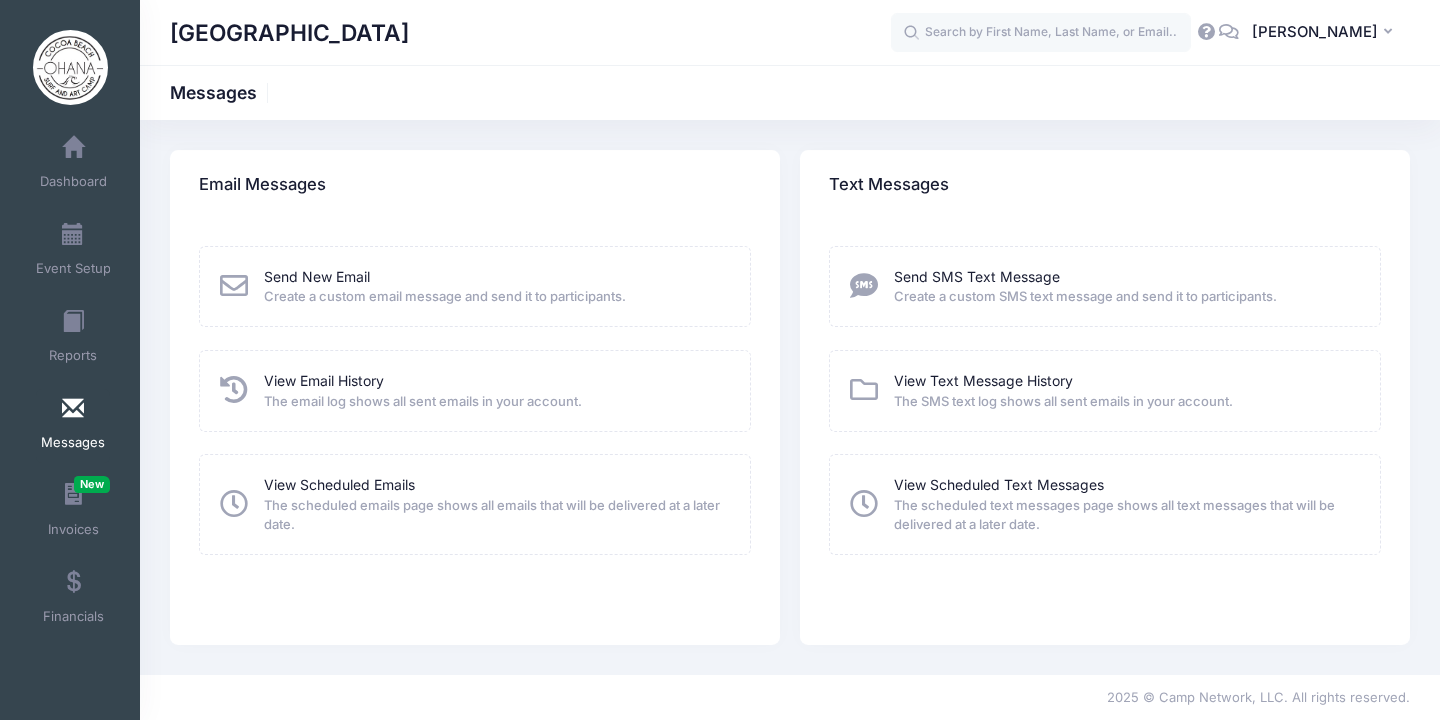 click at bounding box center [234, 390] 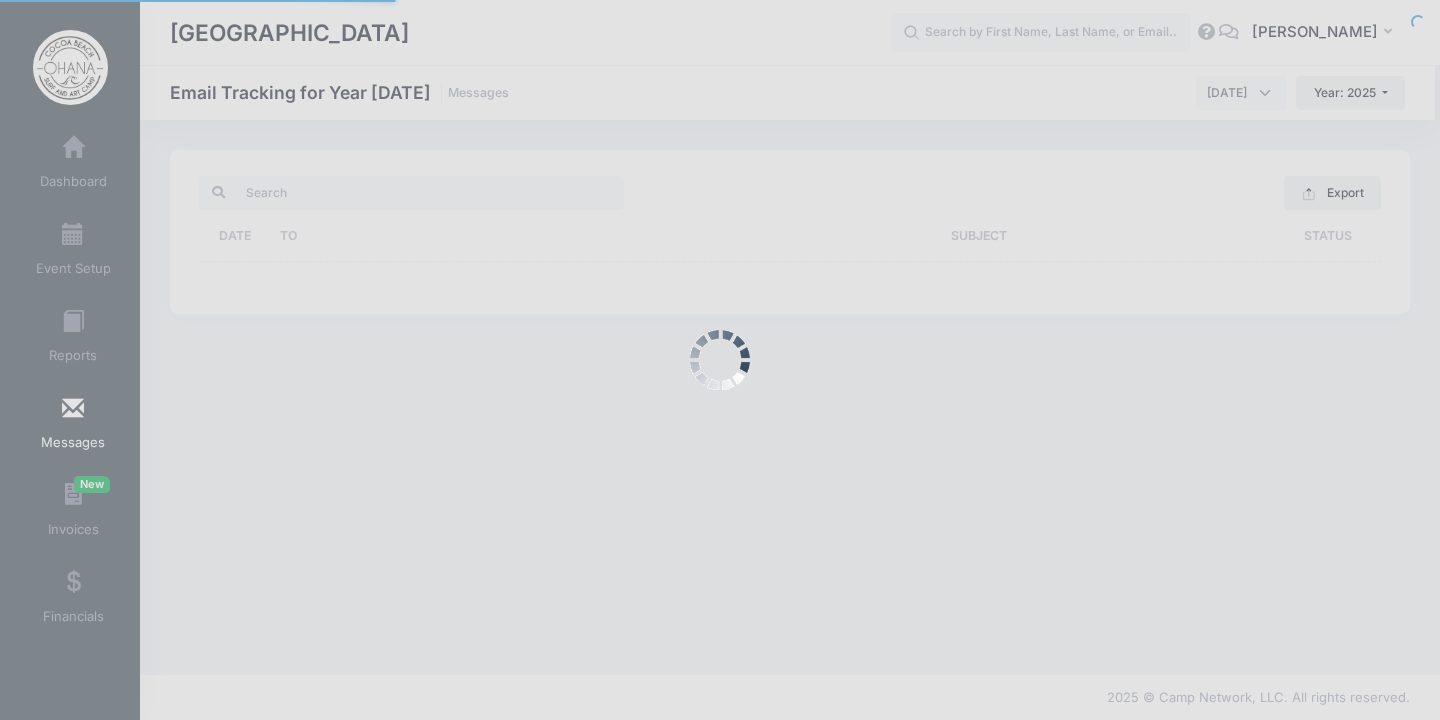 scroll, scrollTop: 0, scrollLeft: 0, axis: both 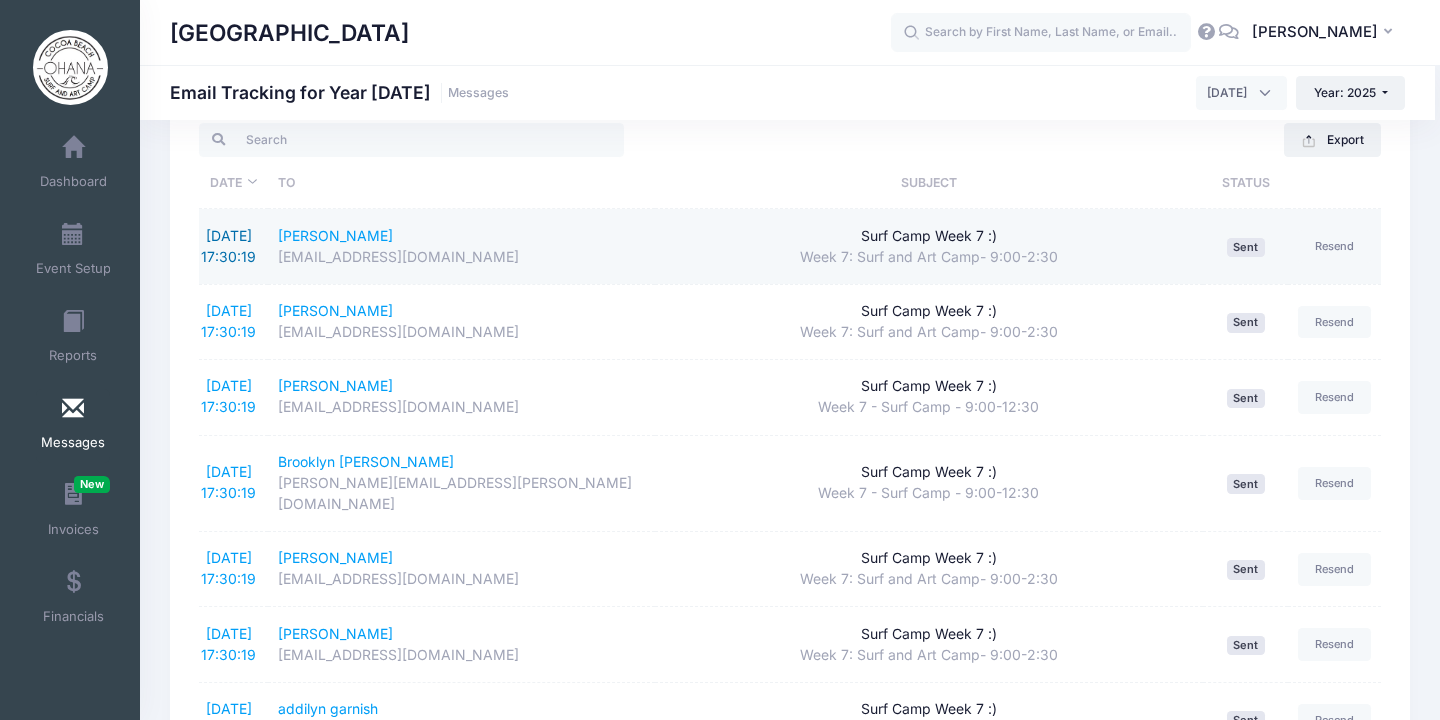 click on "7/12/2025 17:30:19" at bounding box center (228, 246) 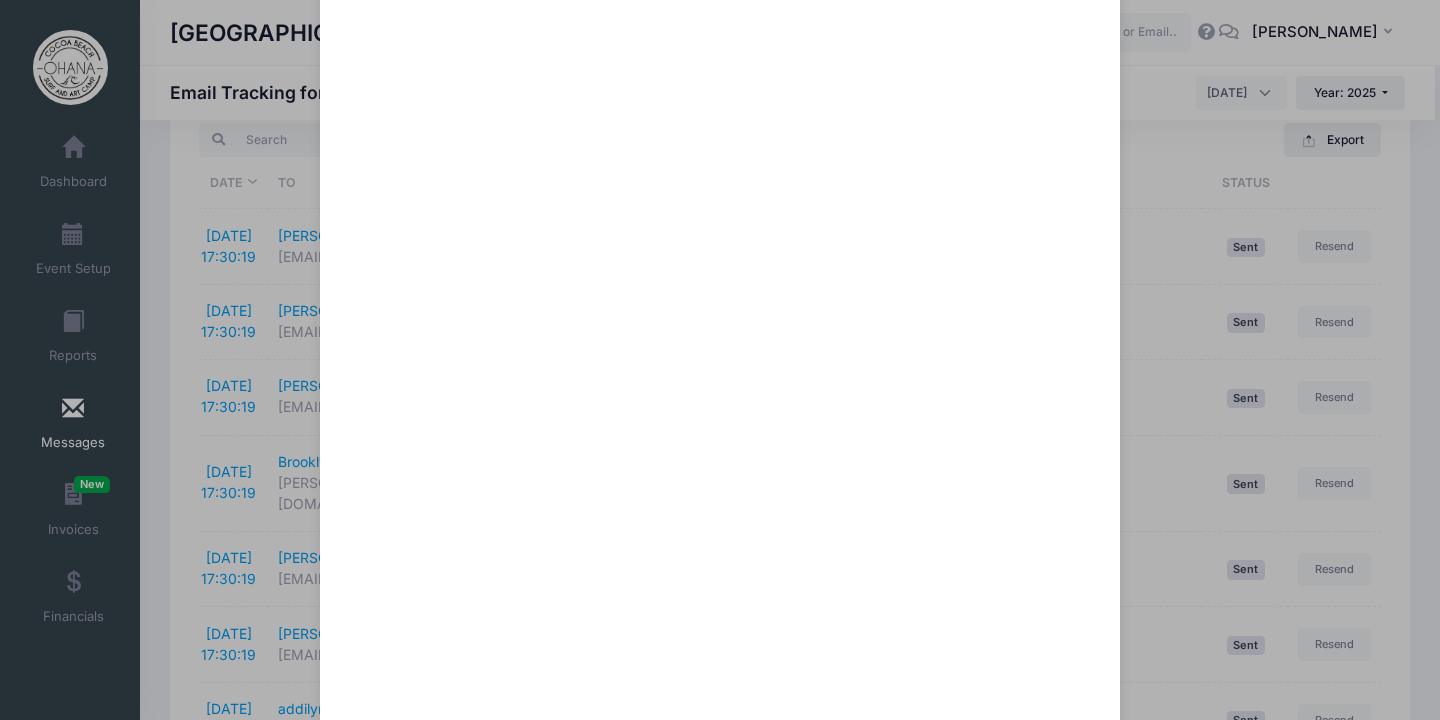 scroll, scrollTop: 5584, scrollLeft: 0, axis: vertical 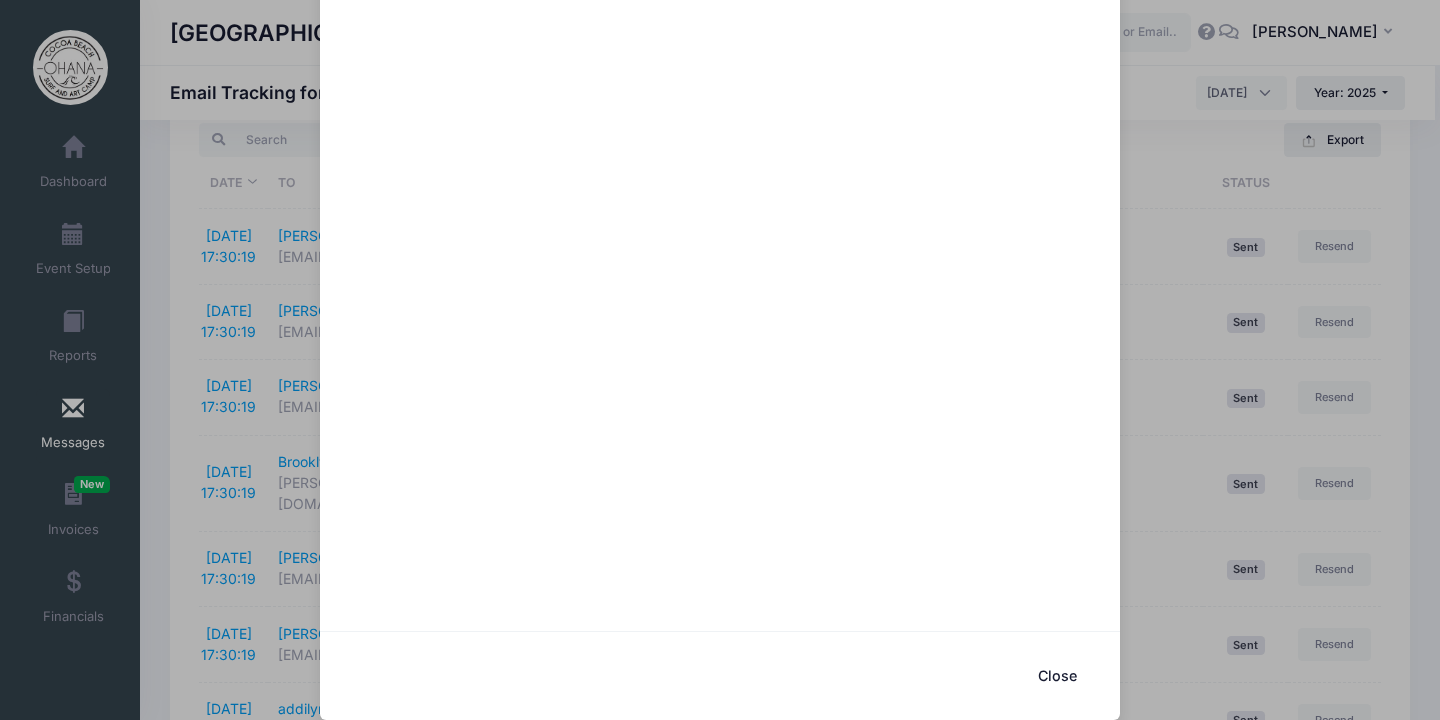 click on "Close" at bounding box center (1057, 676) 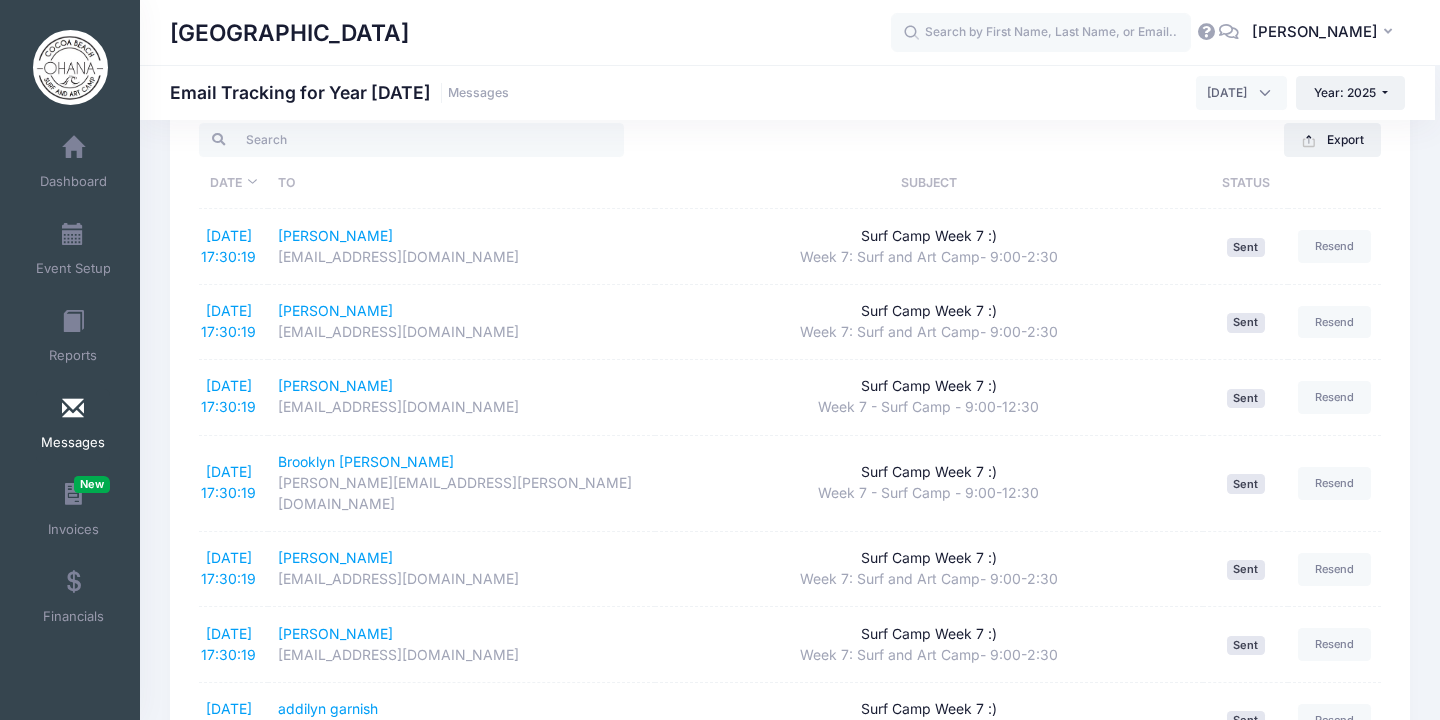 click at bounding box center (73, 409) 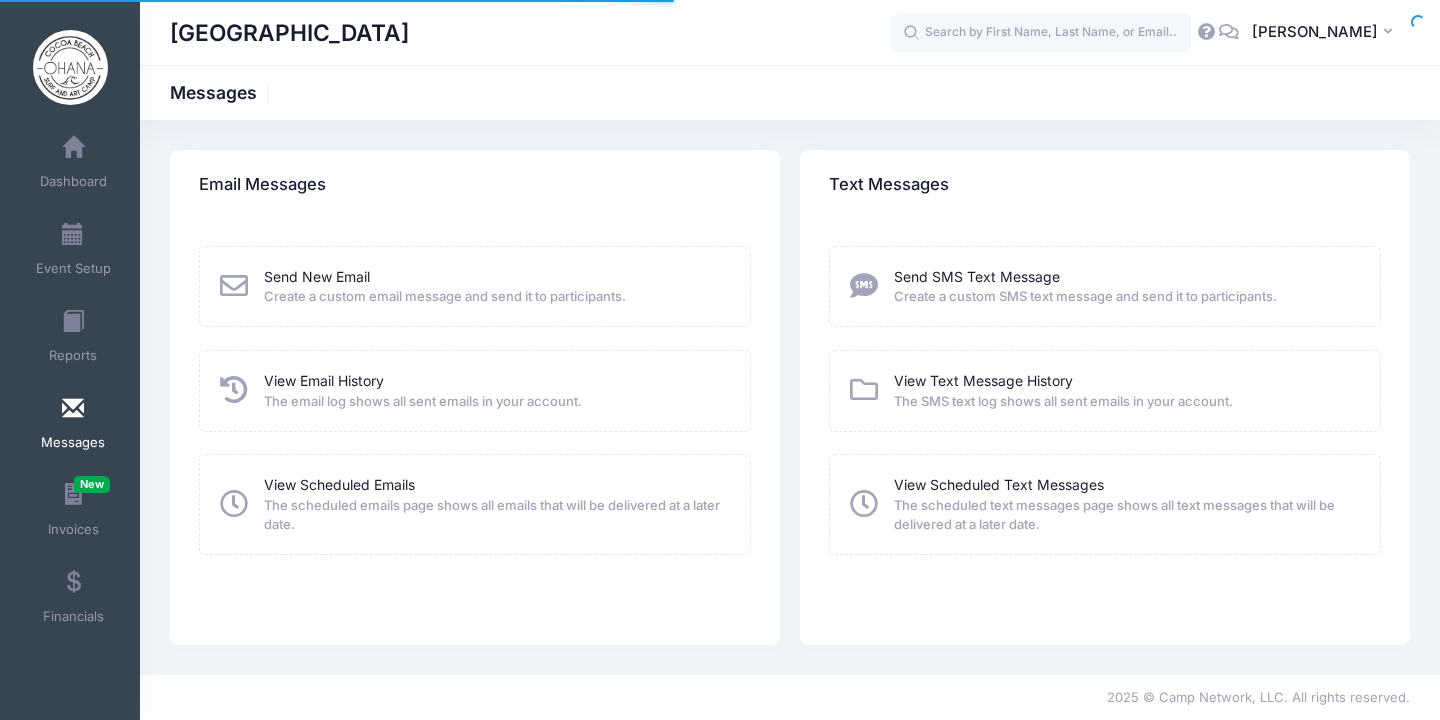 scroll, scrollTop: 0, scrollLeft: 0, axis: both 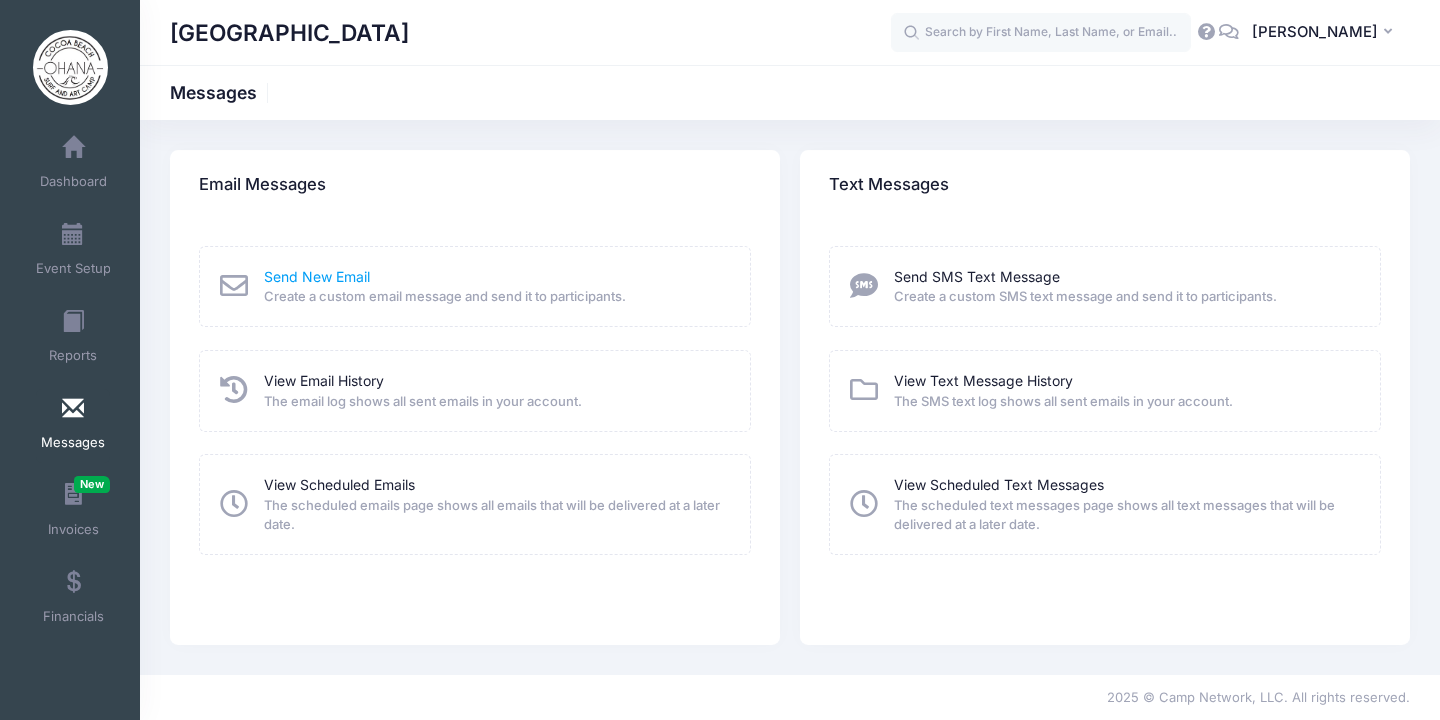 click on "Send New Email" at bounding box center [317, 276] 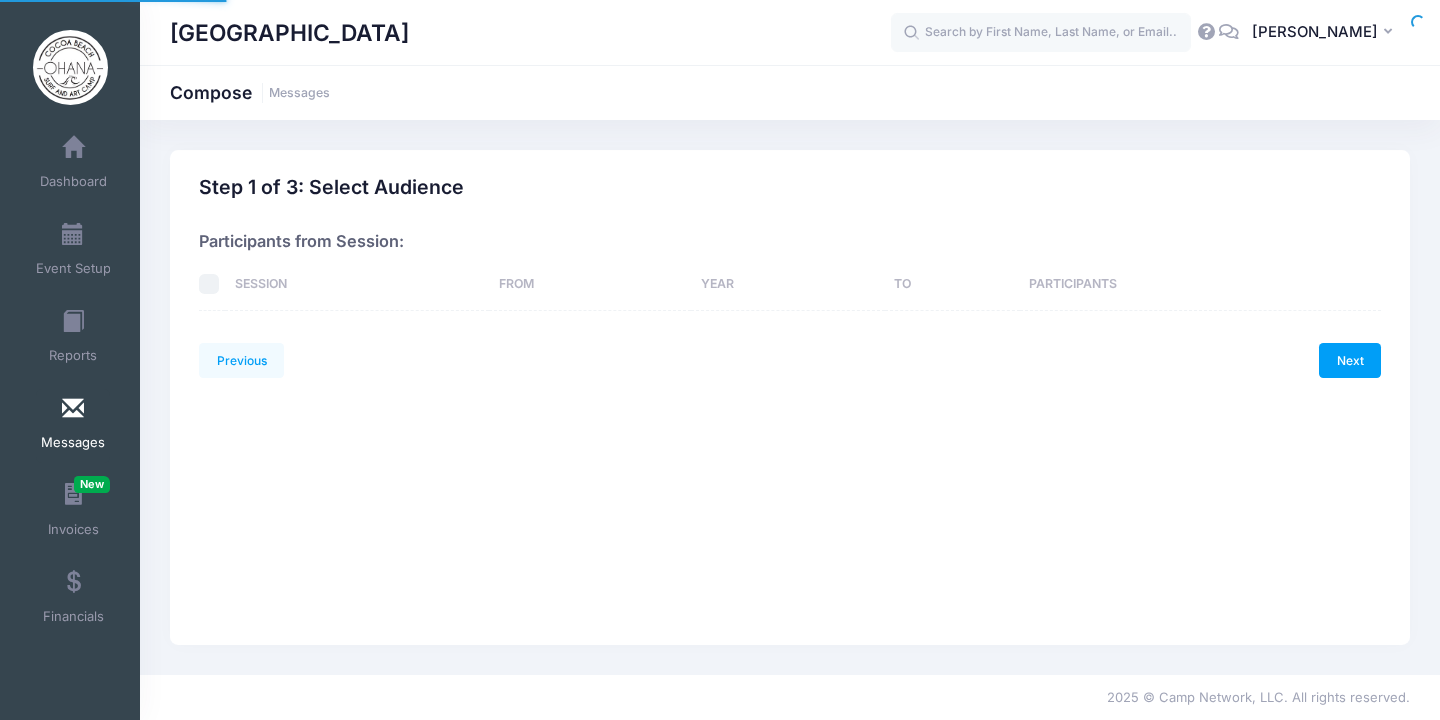 scroll, scrollTop: 0, scrollLeft: 0, axis: both 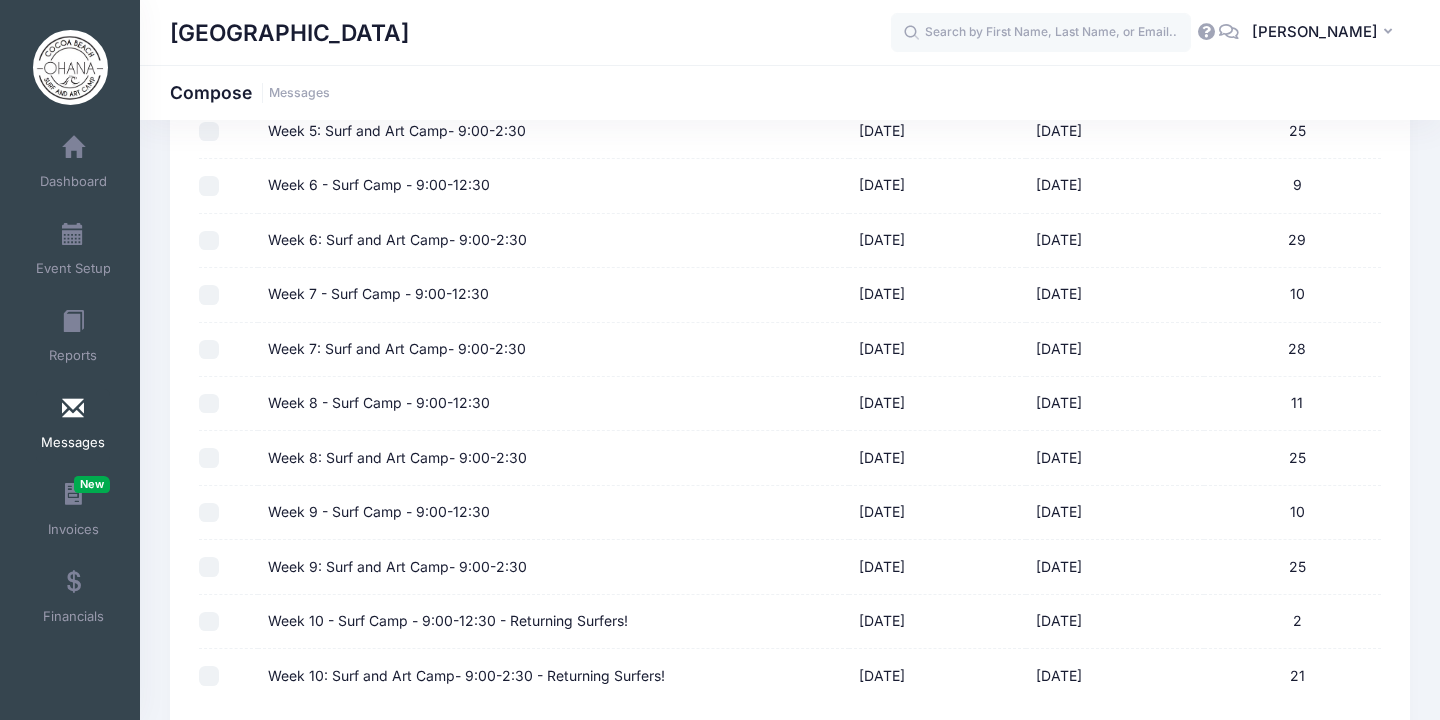 click on "Week 7 - Surf Camp - 9:00-12:30" at bounding box center (209, 295) 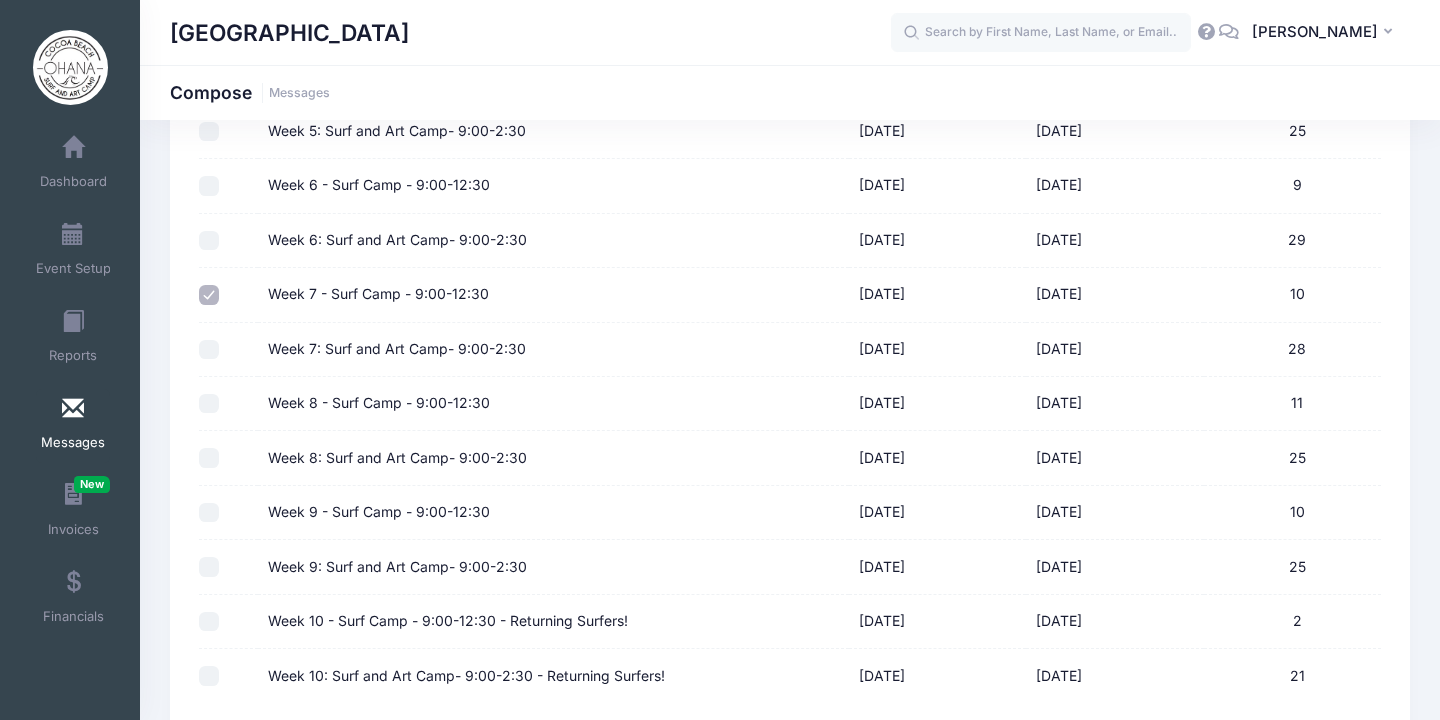 click on "Week 7: Surf and Art Camp- 9:00-2:30" at bounding box center [209, 350] 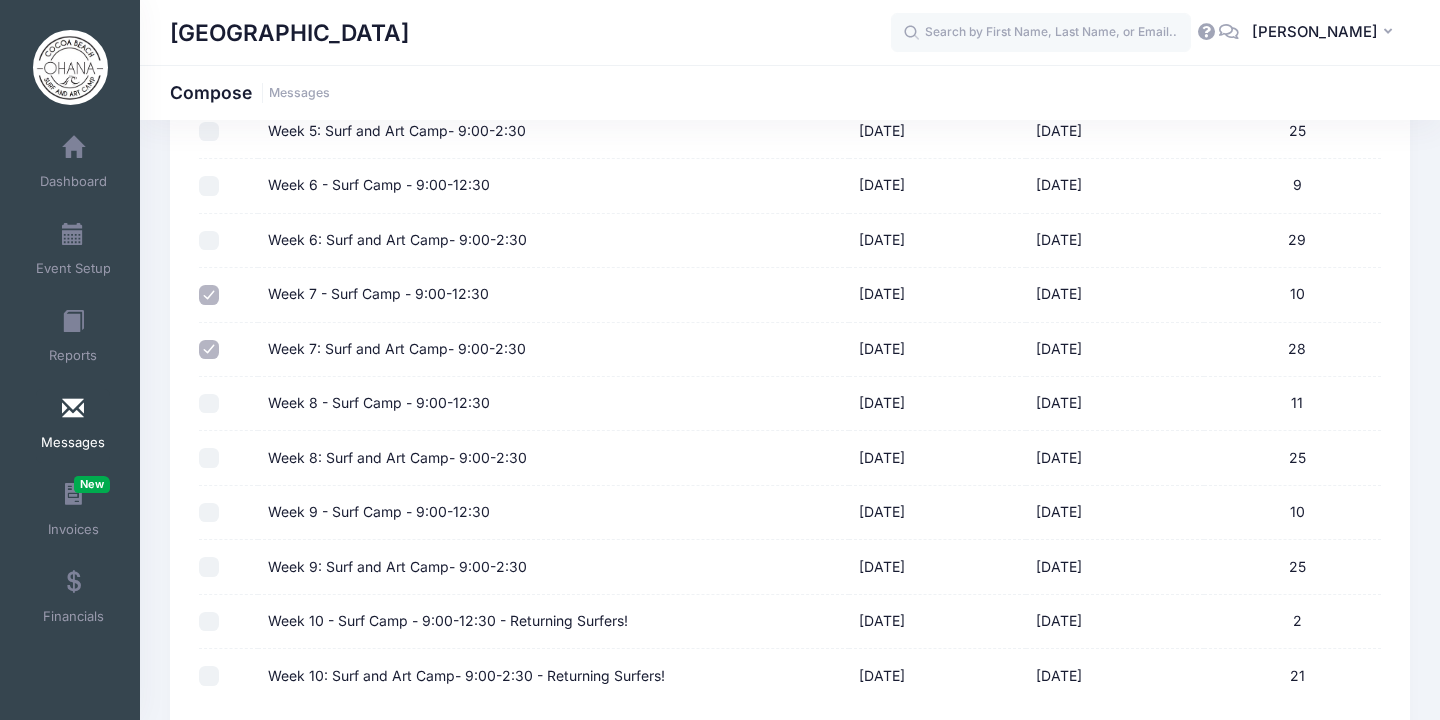 scroll, scrollTop: 894, scrollLeft: 0, axis: vertical 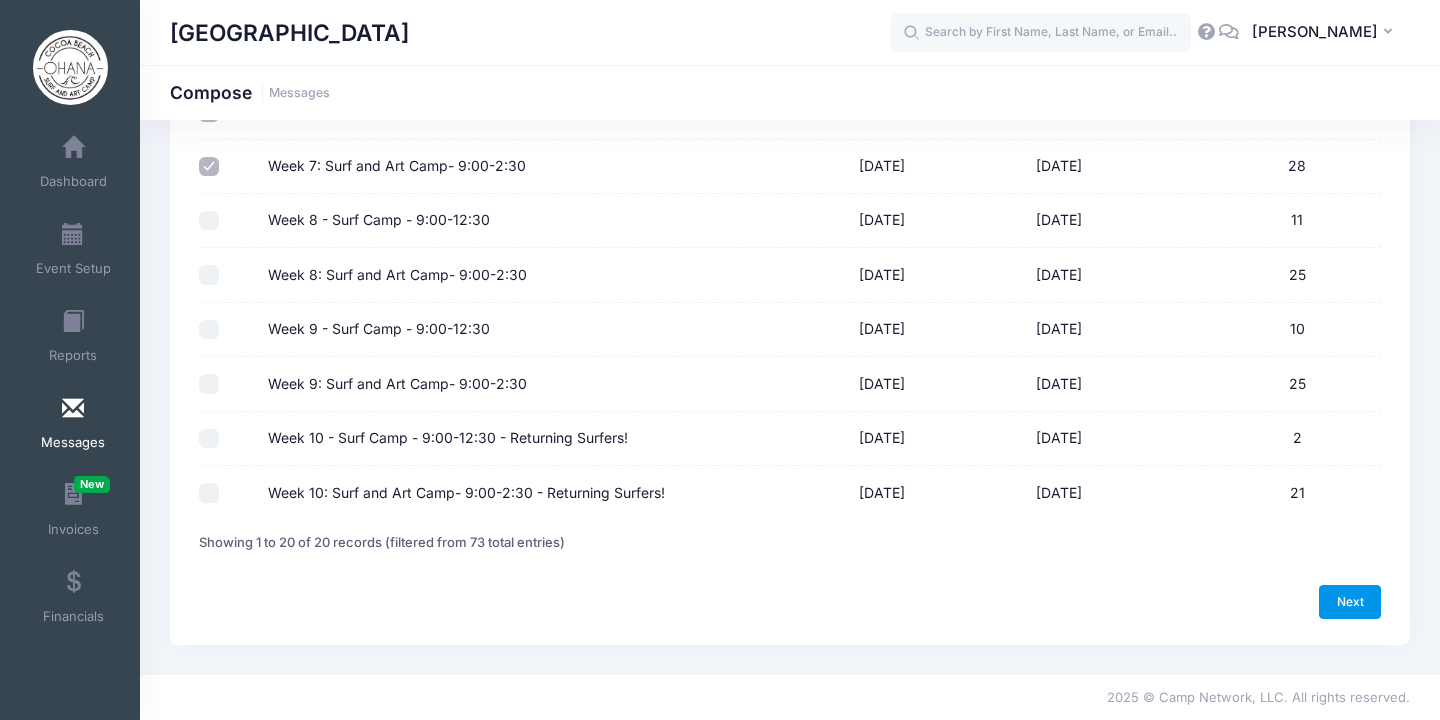 click on "Next" at bounding box center (1350, 602) 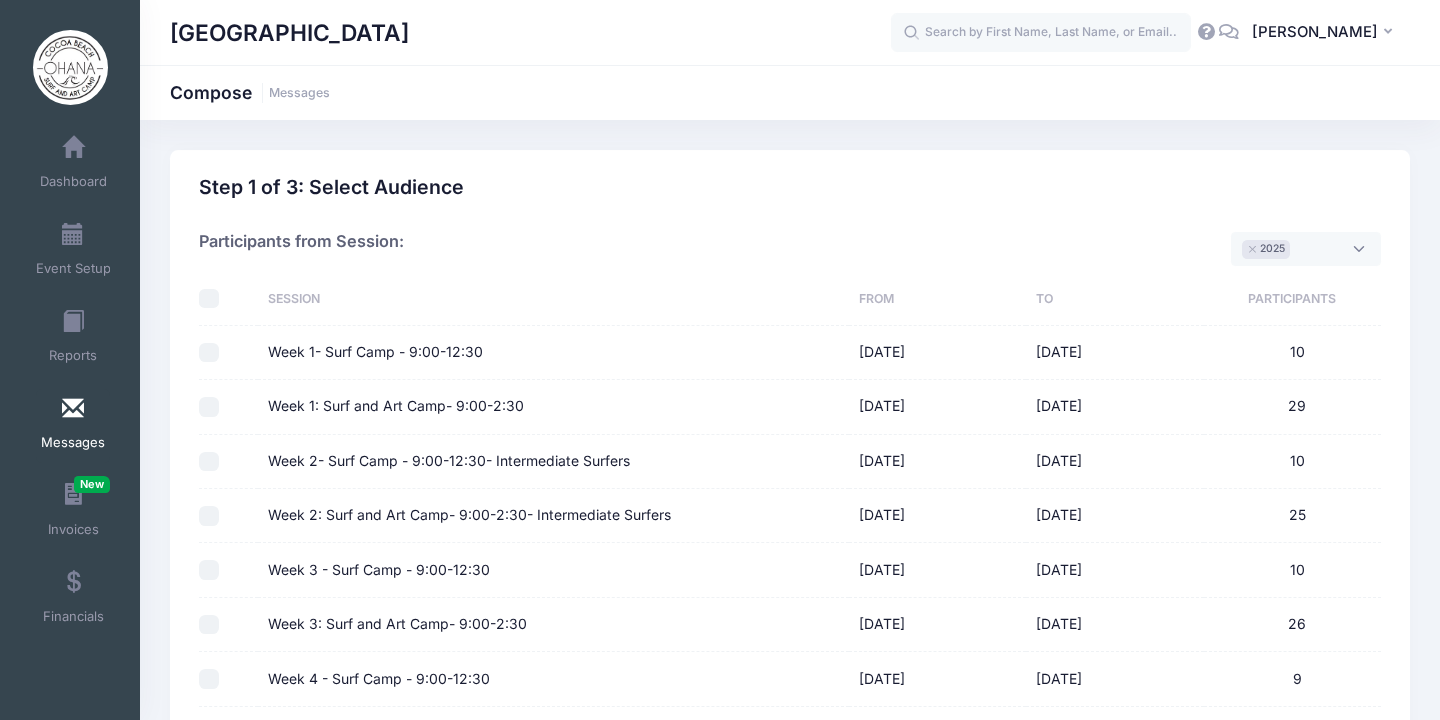 select on "50" 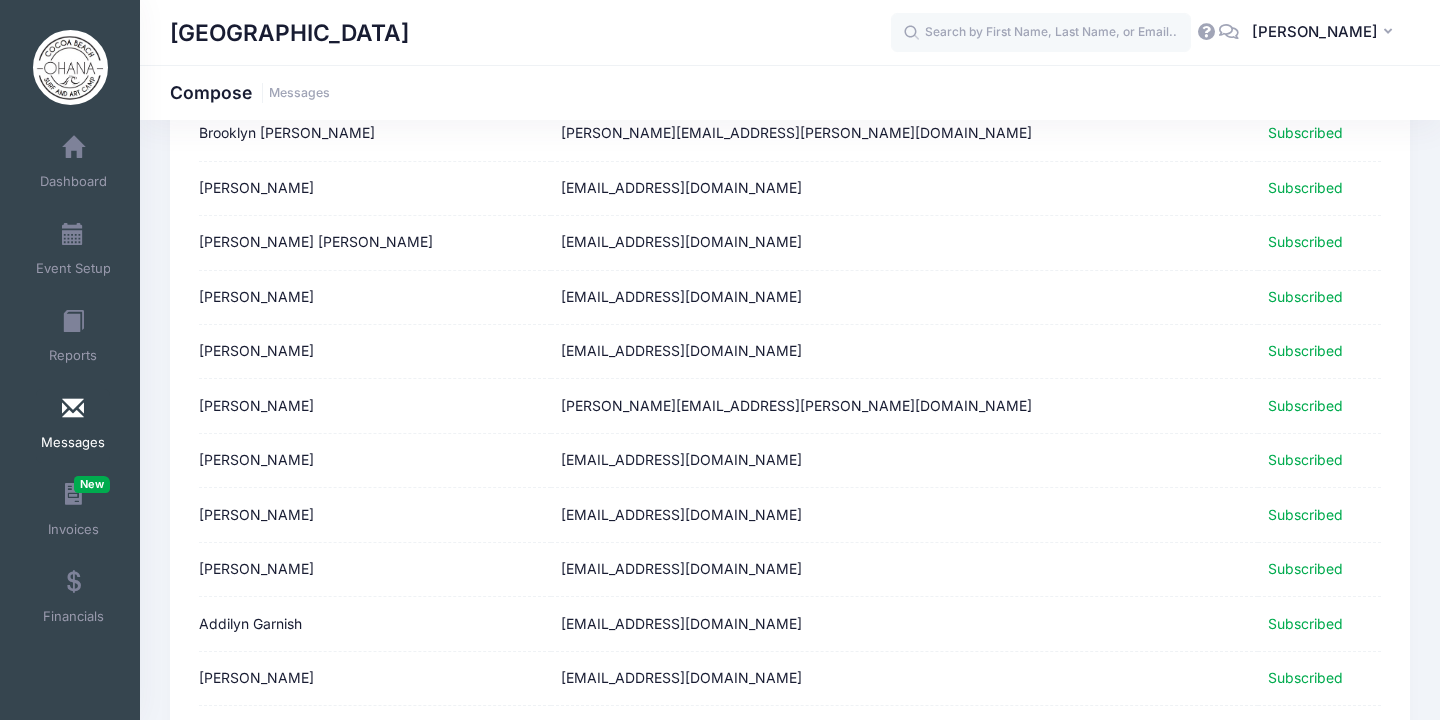 scroll, scrollTop: 248, scrollLeft: 0, axis: vertical 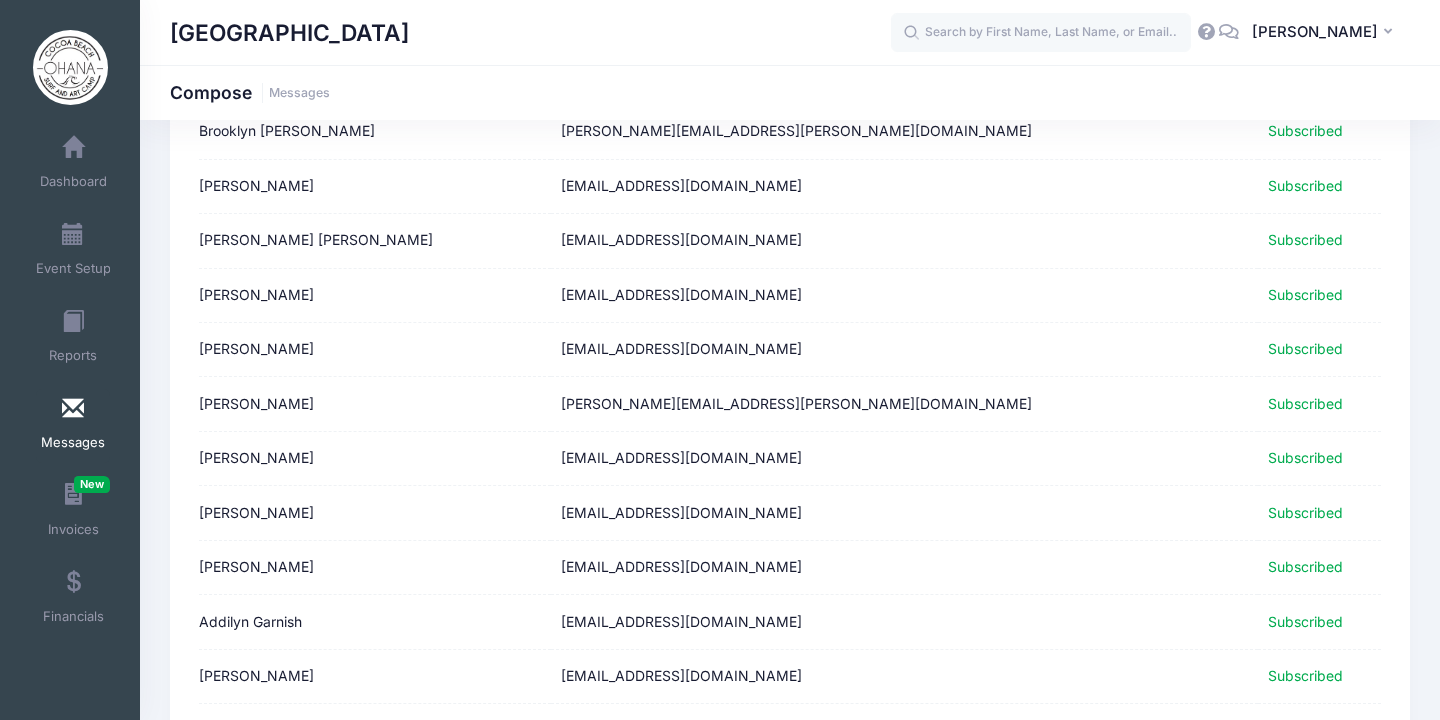 click on "Estelle Tahbaz" at bounding box center [375, 350] 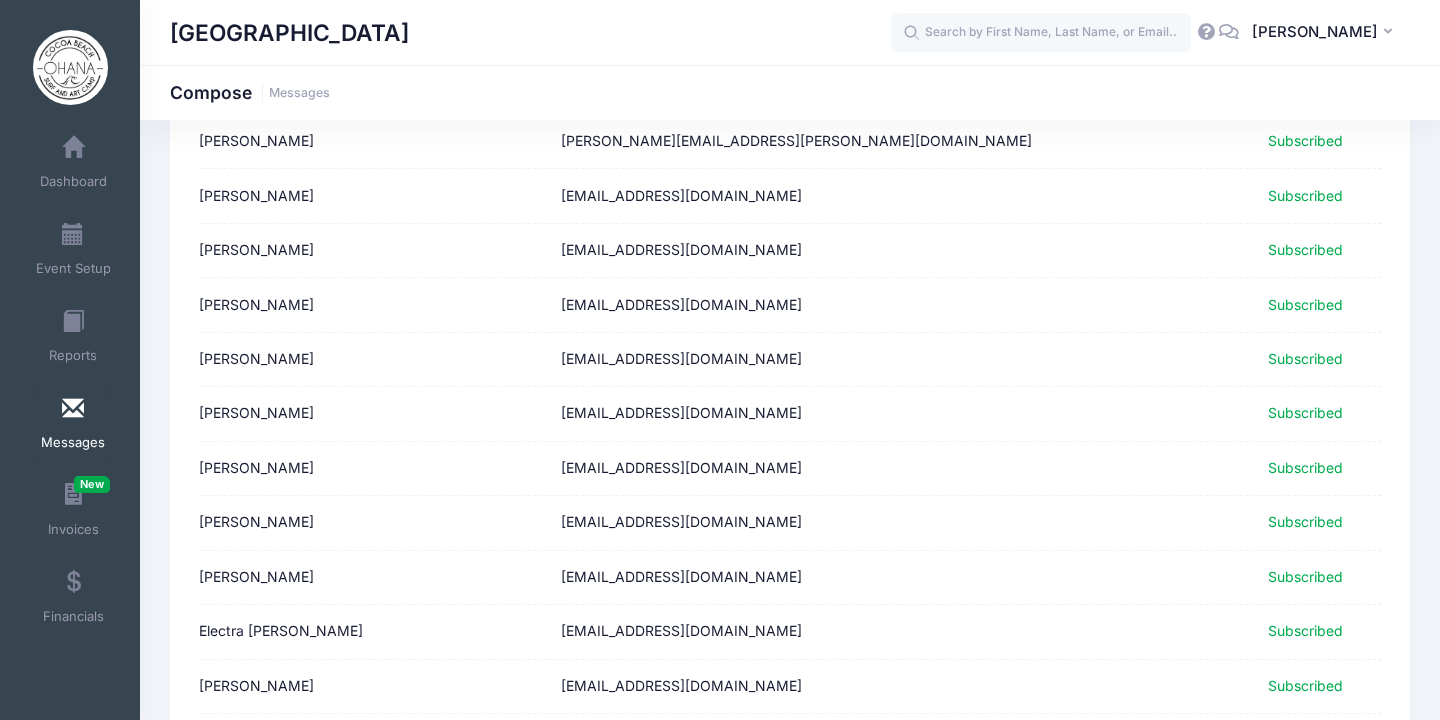 scroll, scrollTop: 1974, scrollLeft: 0, axis: vertical 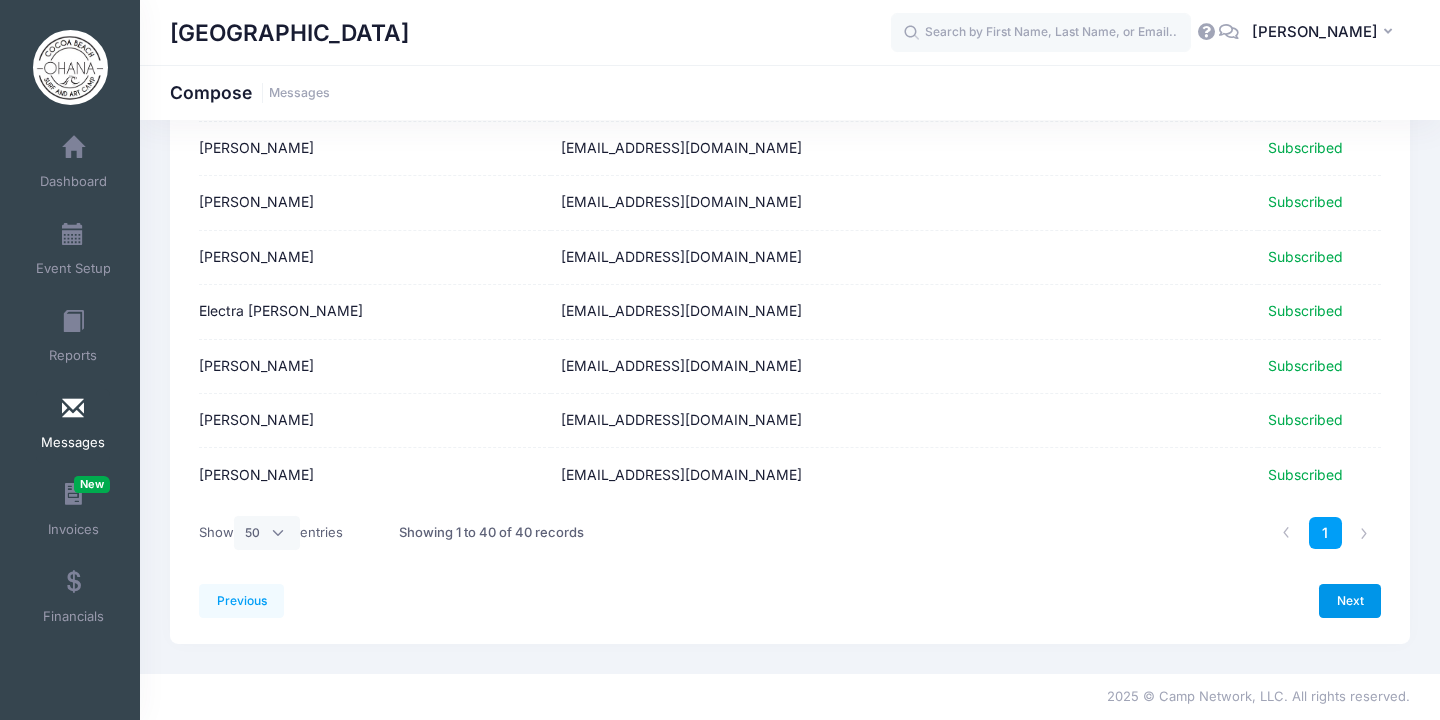 click on "Next" at bounding box center [1350, 601] 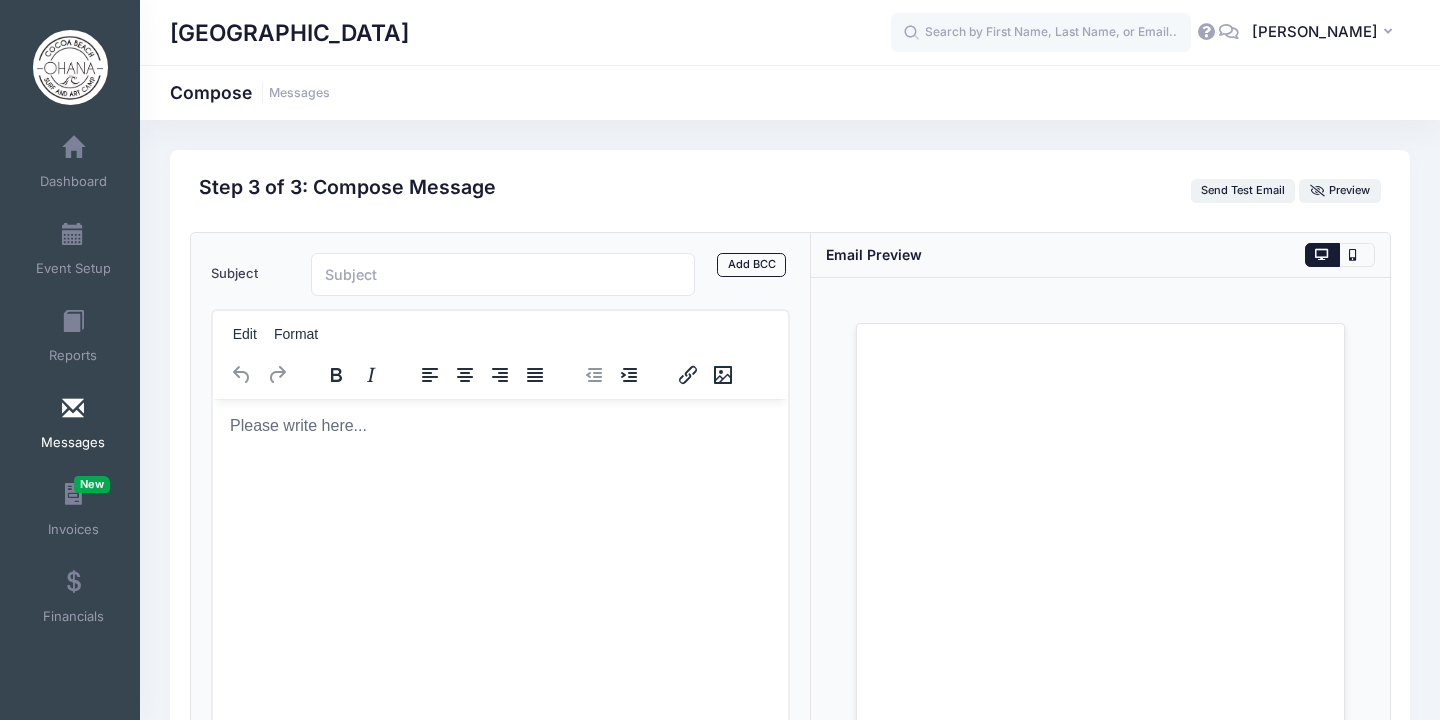 scroll, scrollTop: 0, scrollLeft: 0, axis: both 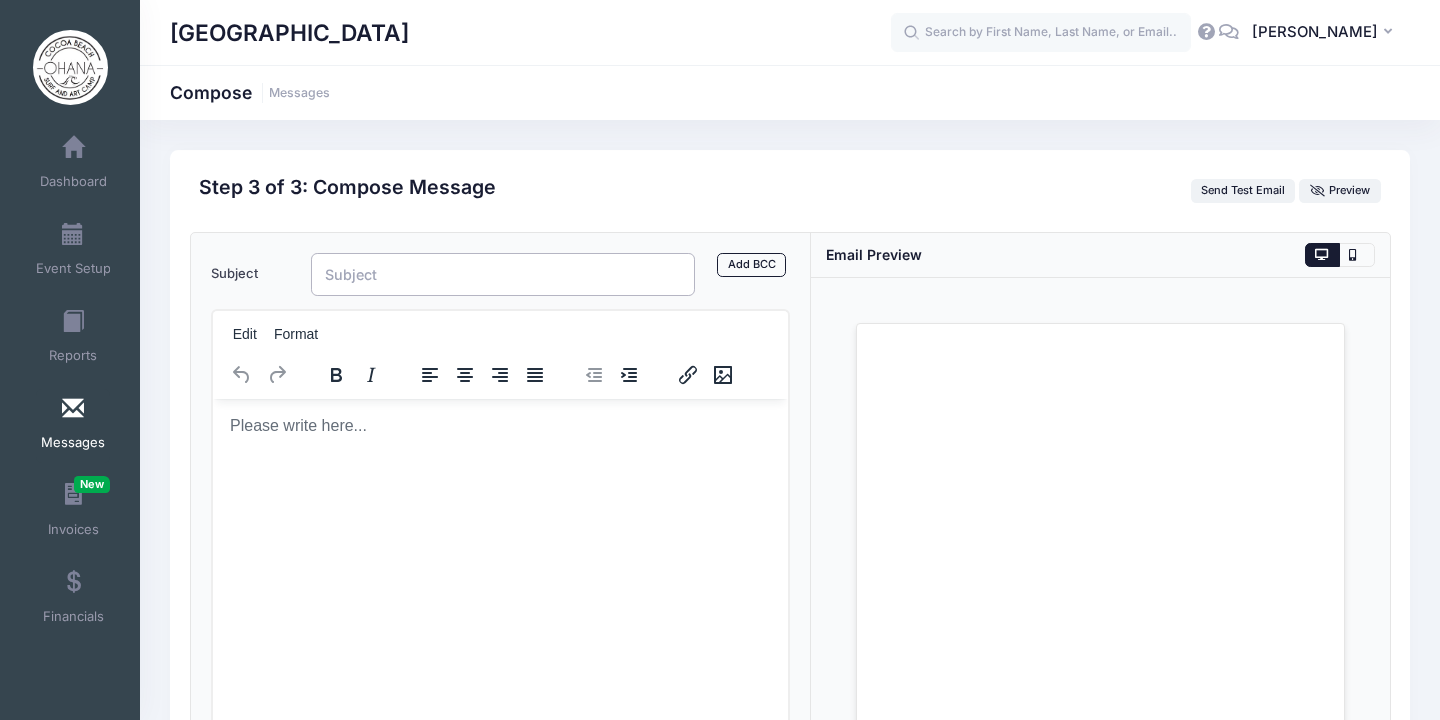 click on "Subject" at bounding box center (503, 274) 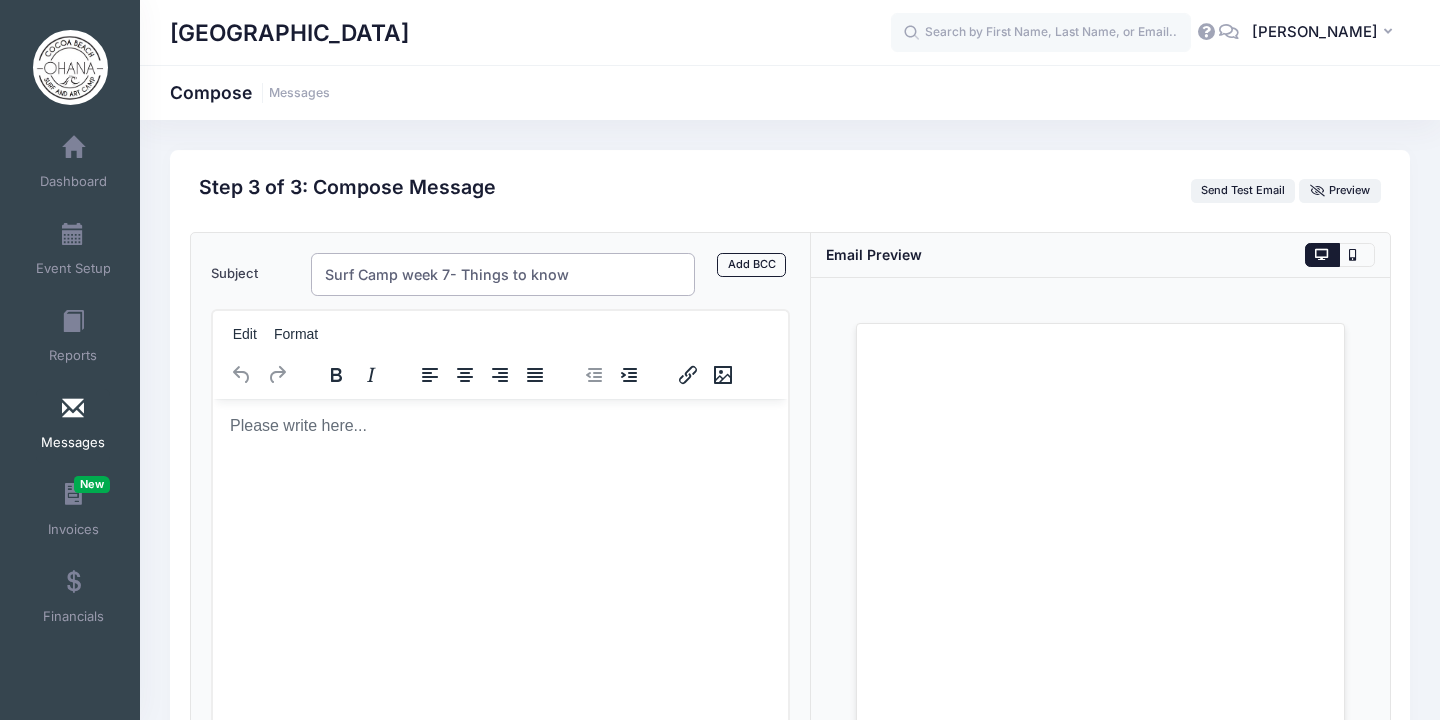 type on "Surf Camp week 7- Things to know" 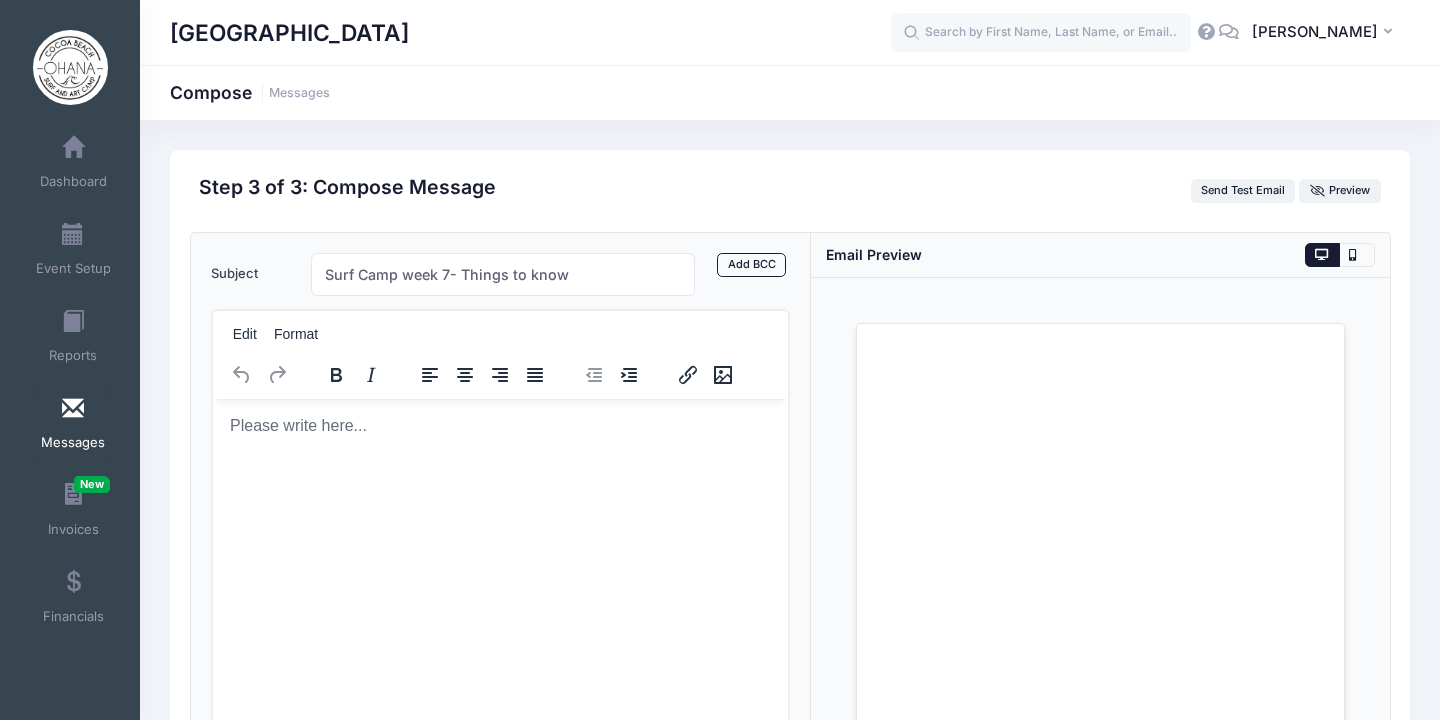 click at bounding box center [499, 425] 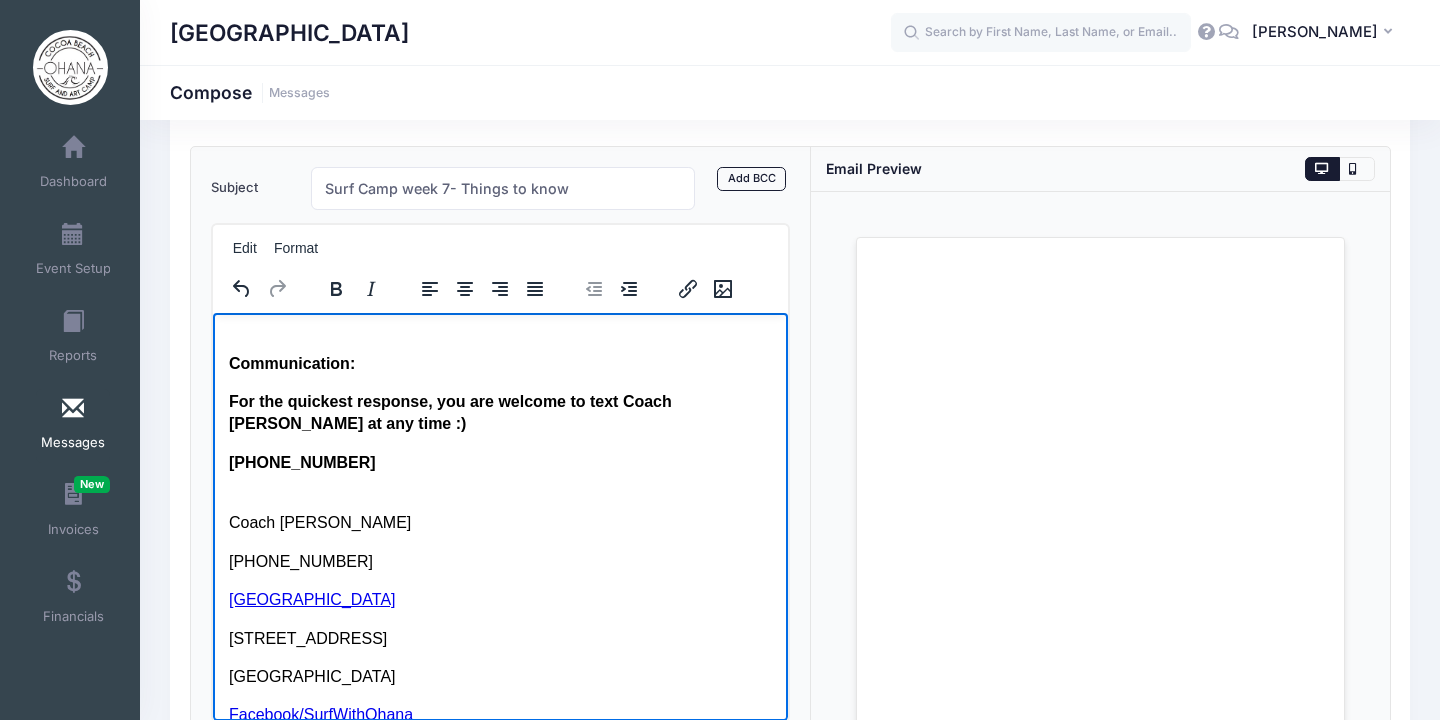 scroll, scrollTop: 332, scrollLeft: 0, axis: vertical 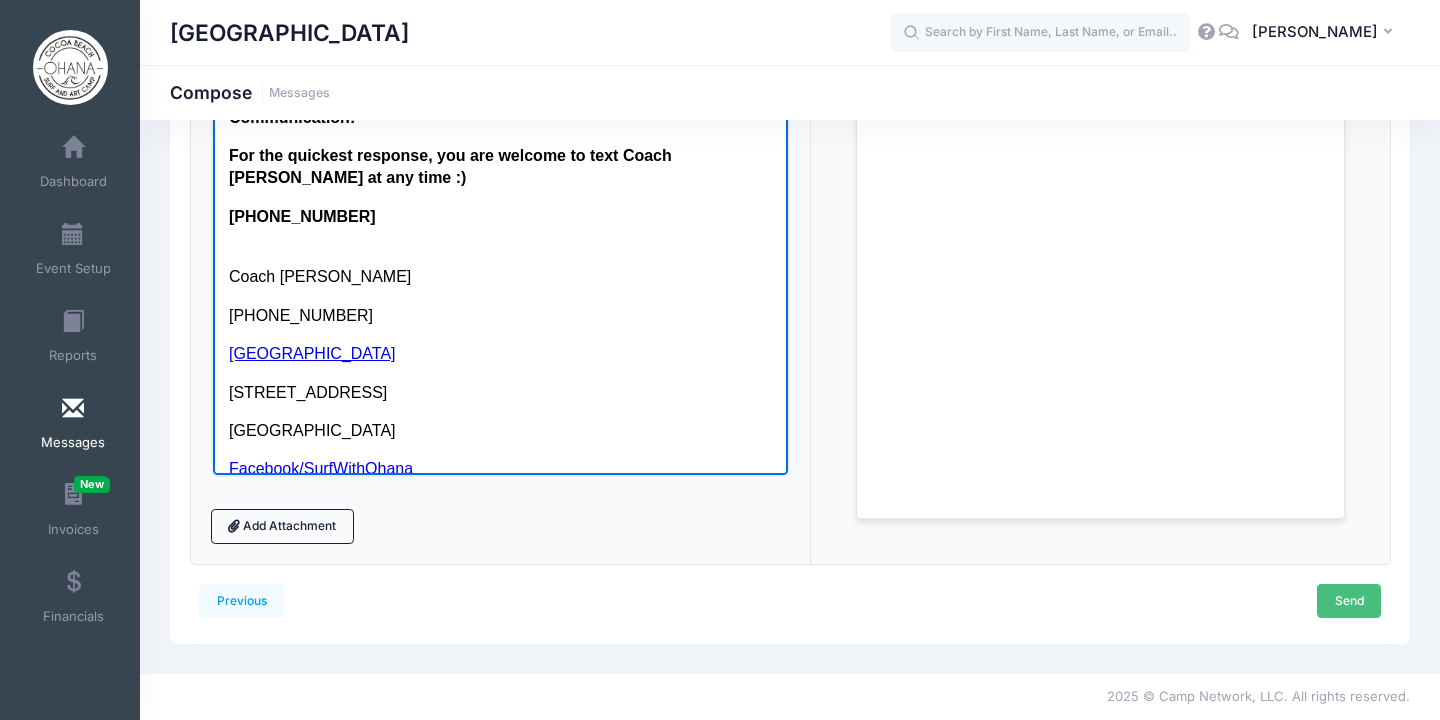 click on "Send" at bounding box center (1349, 601) 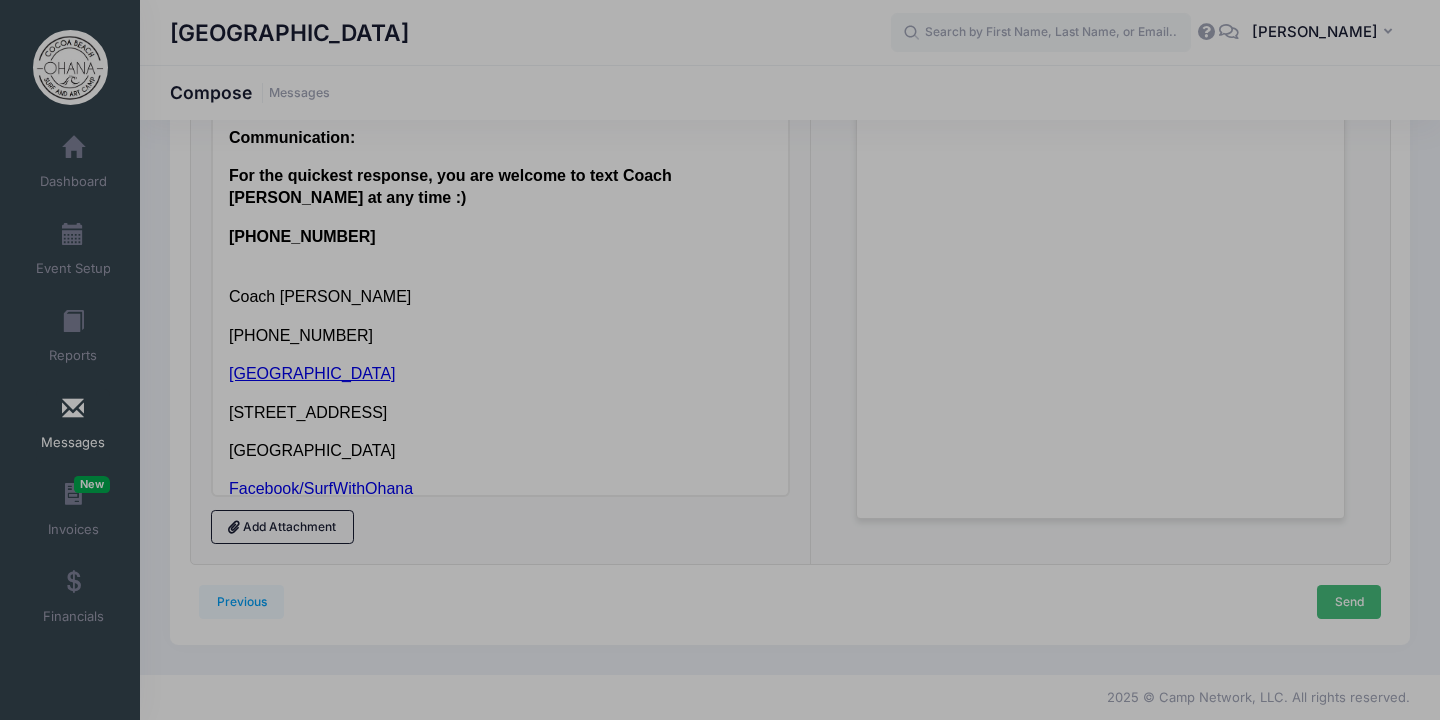 scroll, scrollTop: 0, scrollLeft: 0, axis: both 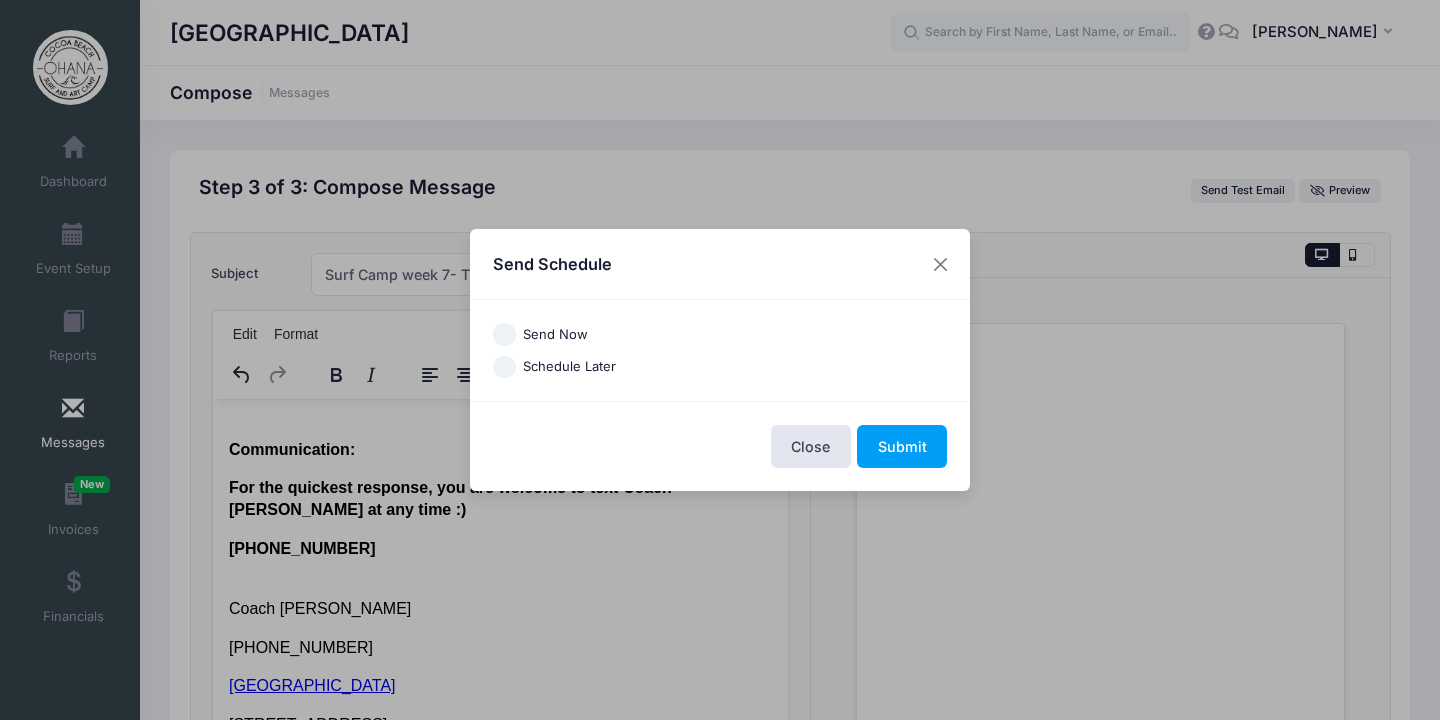 click on "Send Now" at bounding box center (504, 334) 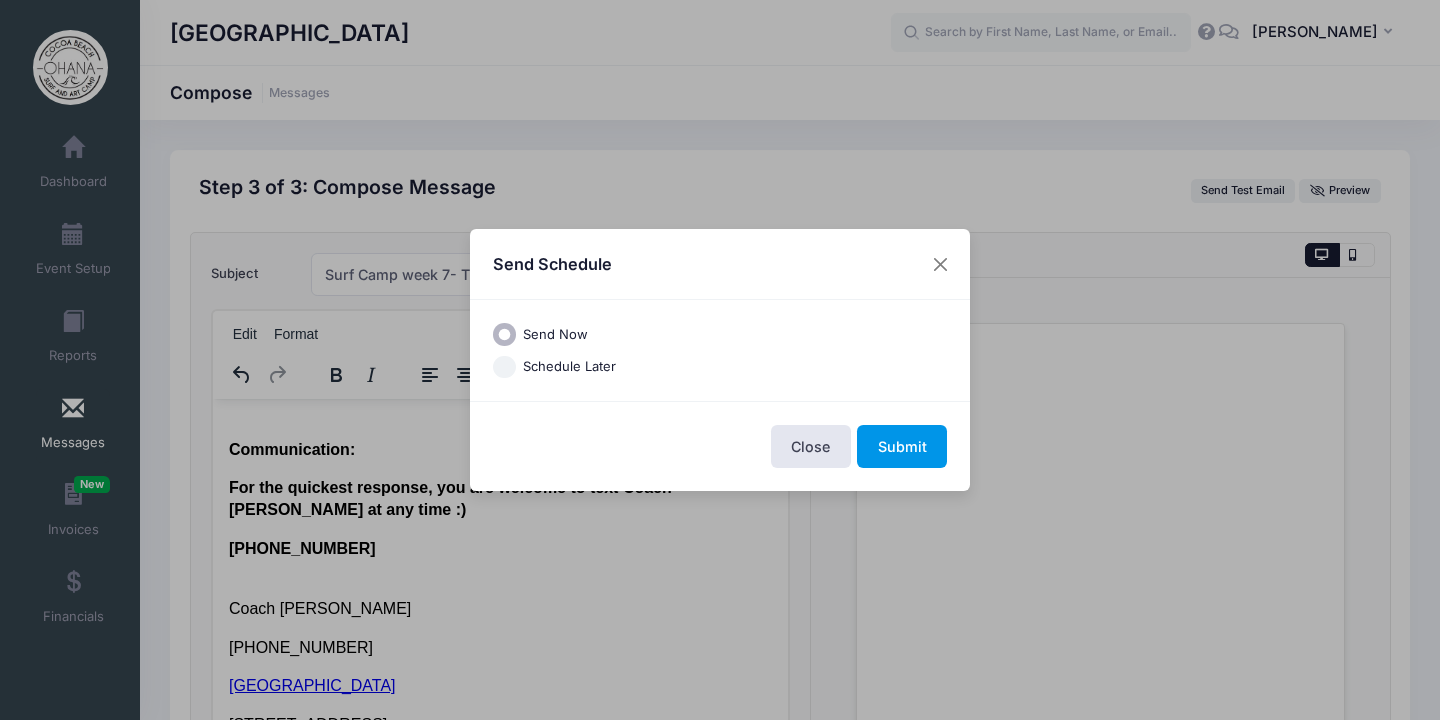 click on "Submit" at bounding box center (902, 446) 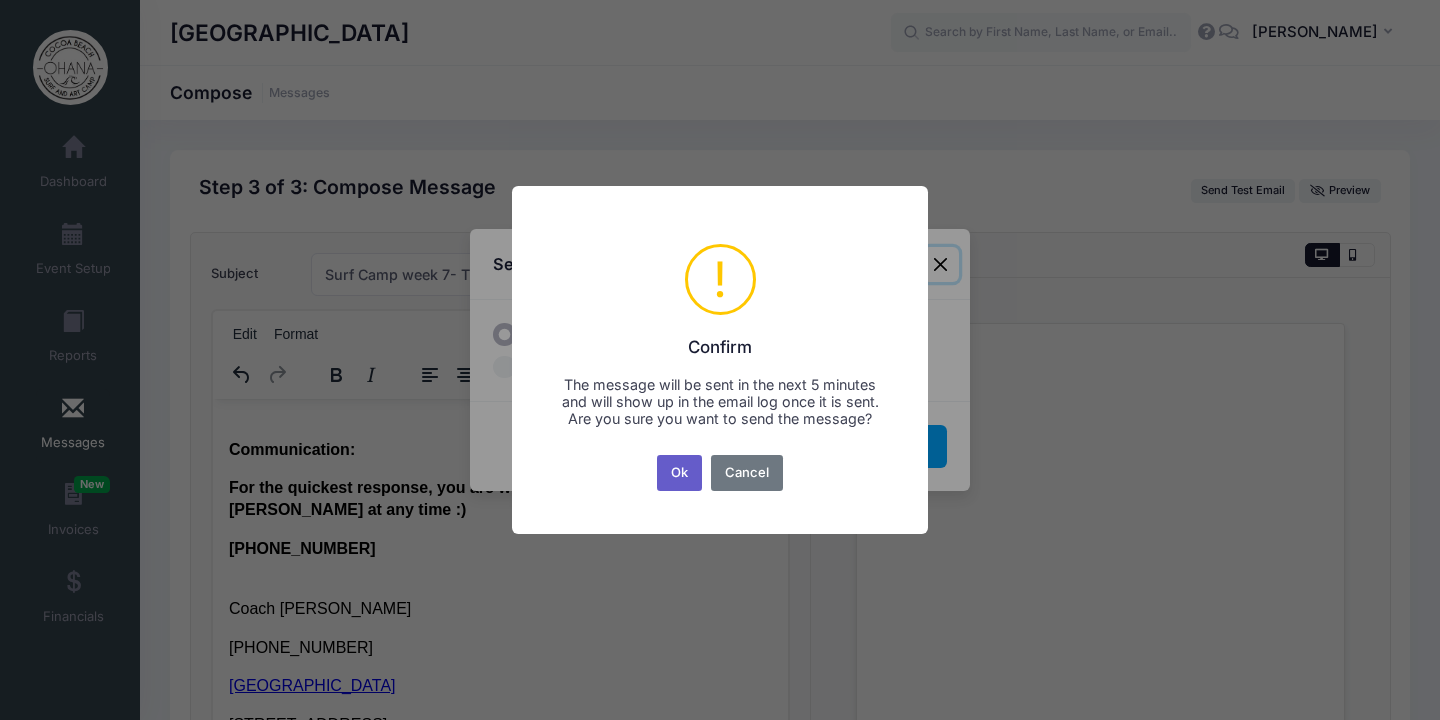click on "Ok" at bounding box center (680, 473) 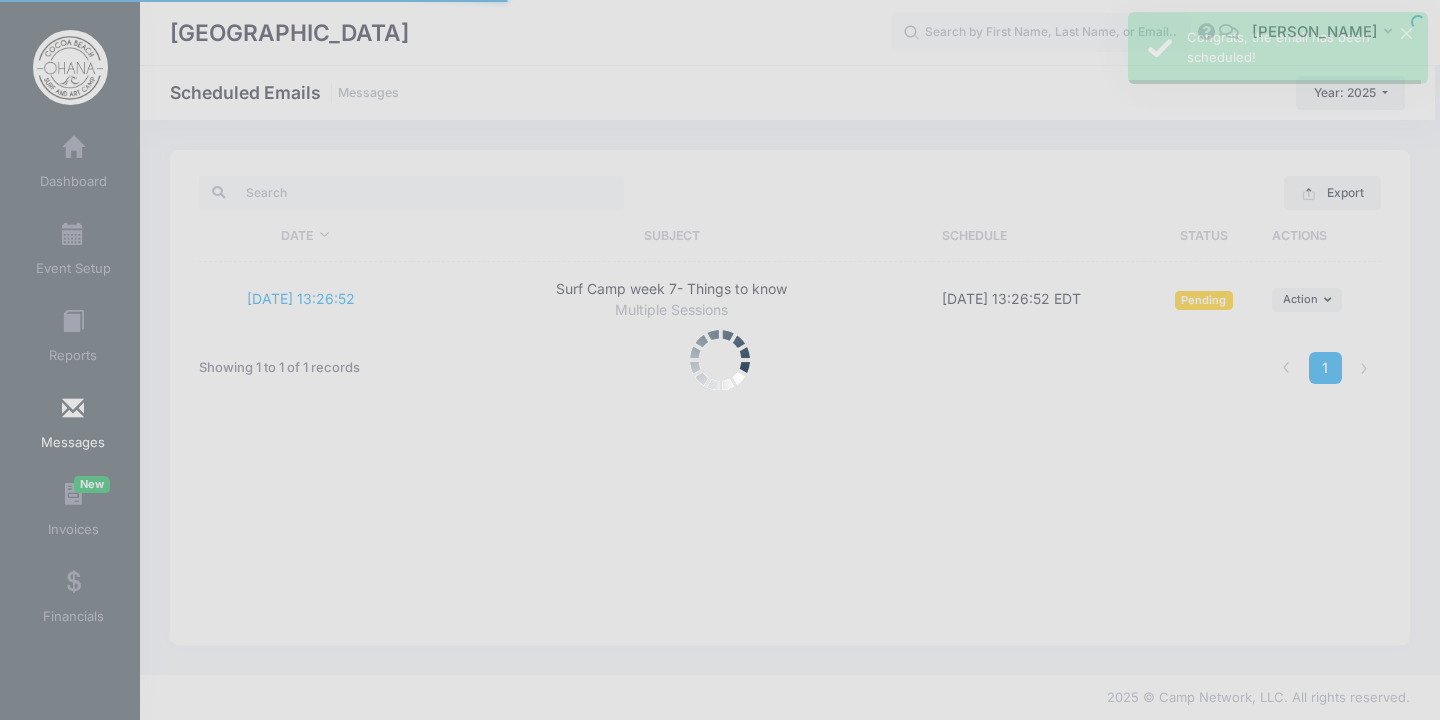 scroll, scrollTop: 0, scrollLeft: 0, axis: both 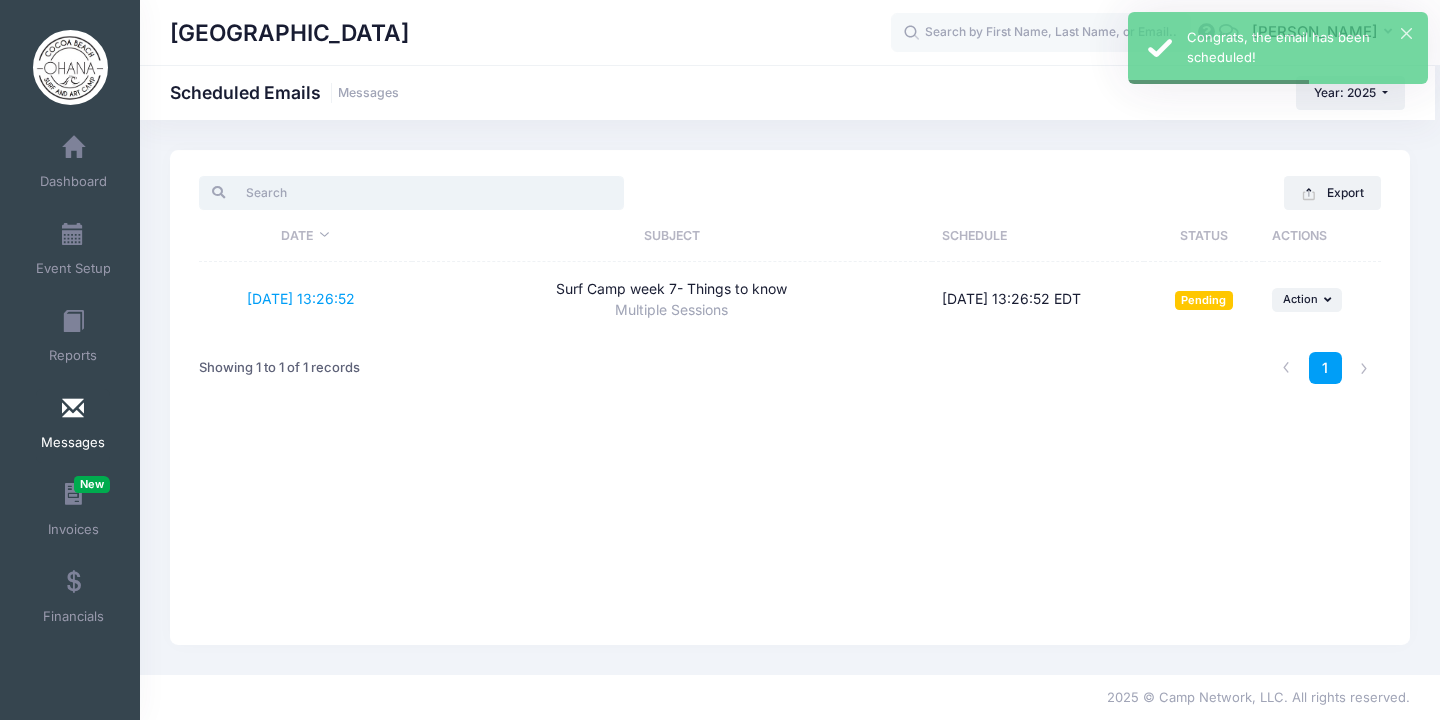 click at bounding box center [411, 193] 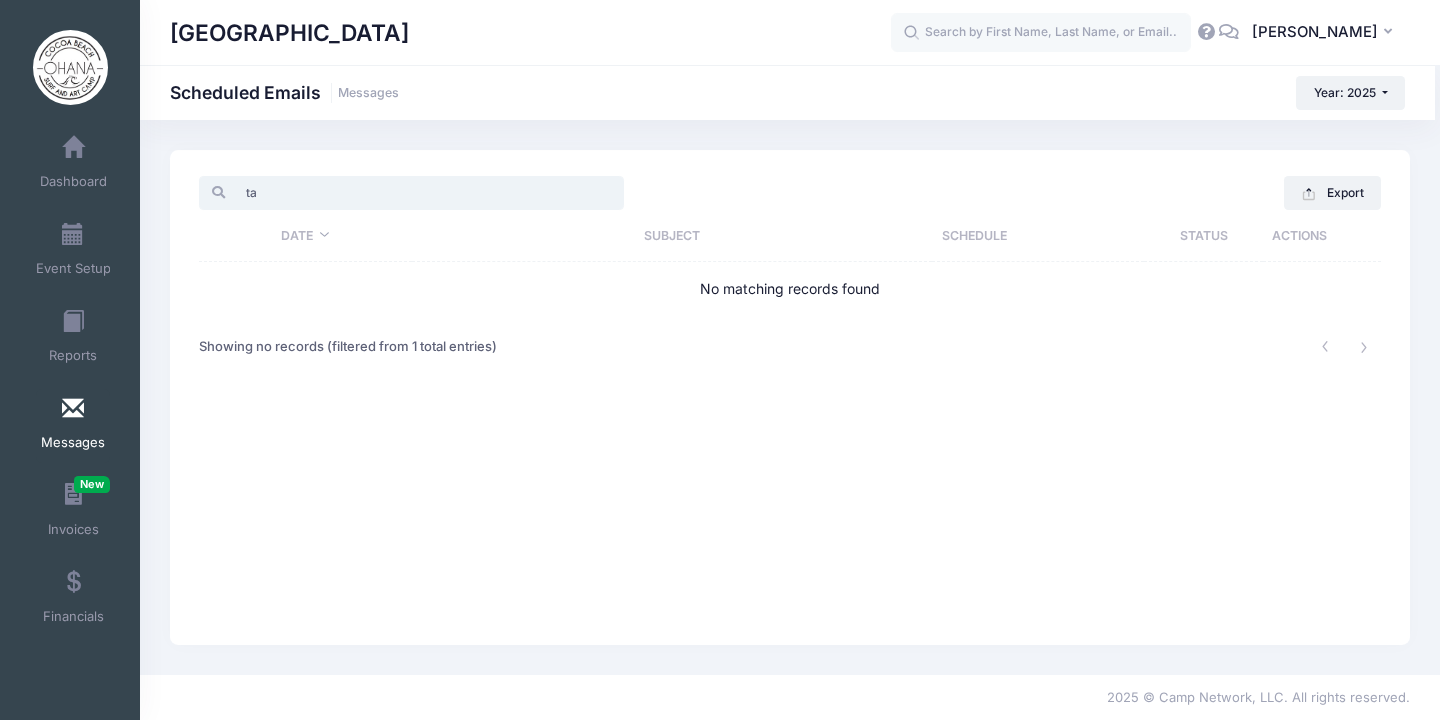 type on "t" 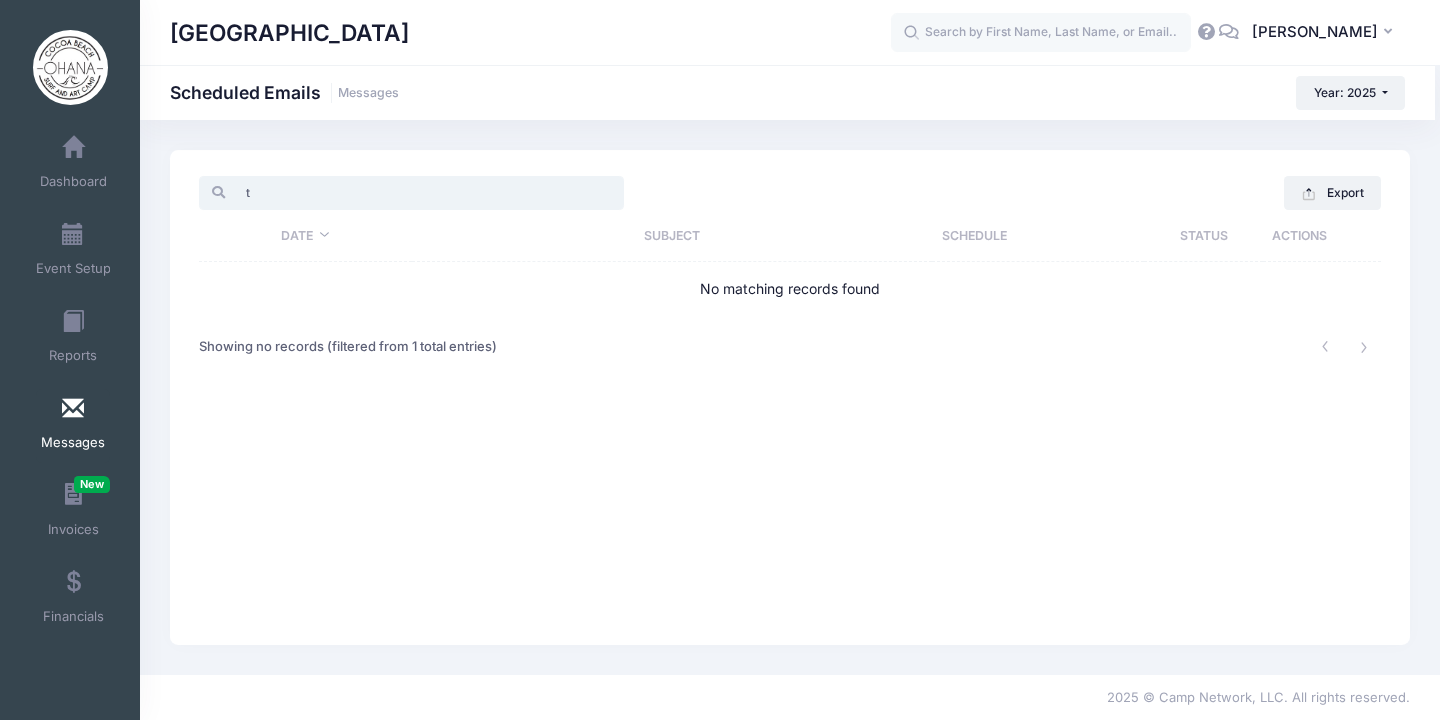 type 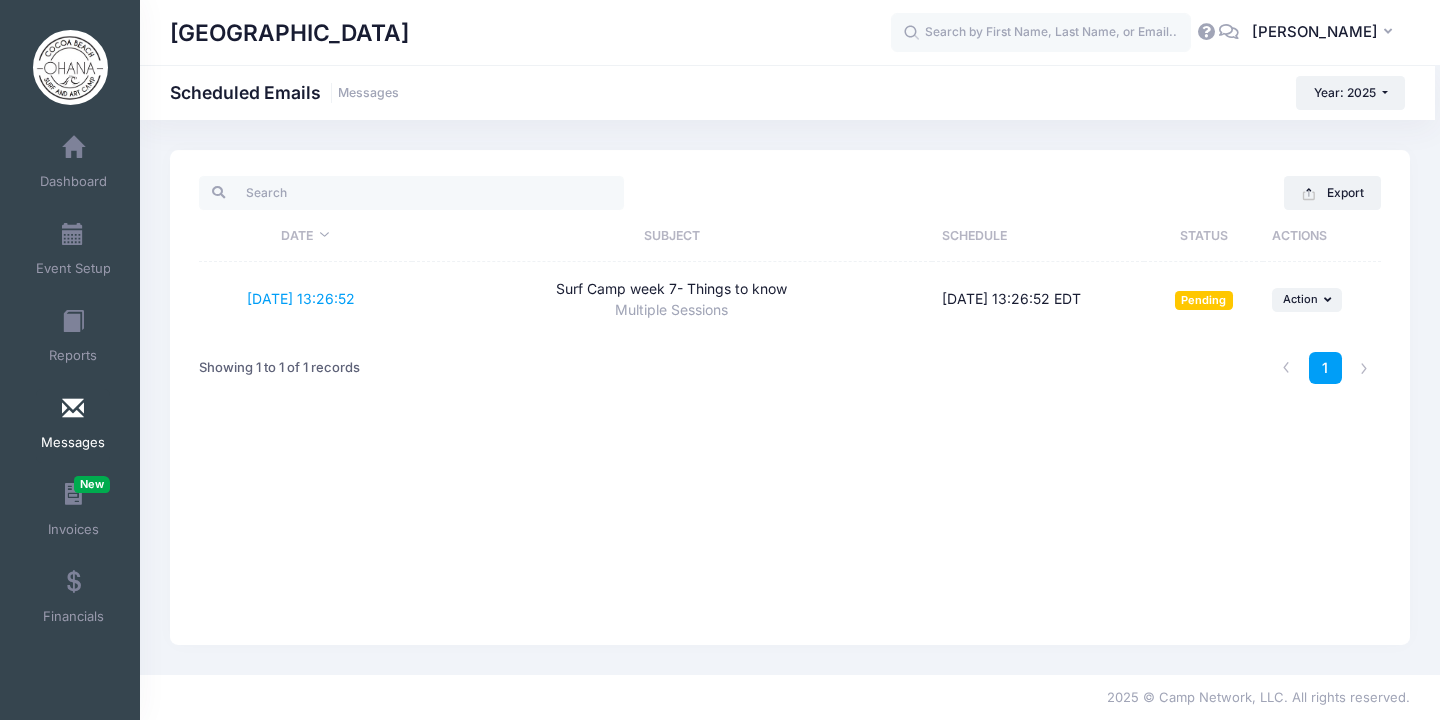 click on "Messages" at bounding box center [73, 426] 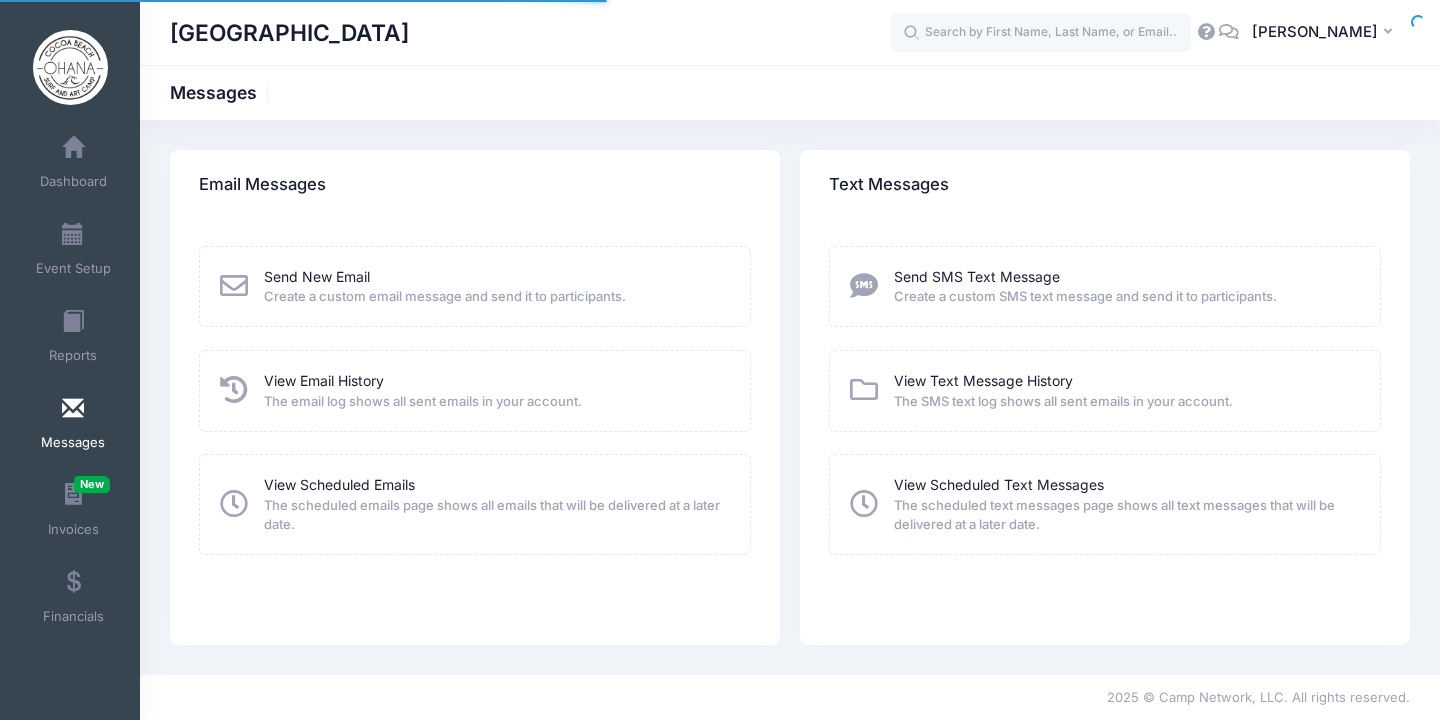 scroll, scrollTop: 0, scrollLeft: 0, axis: both 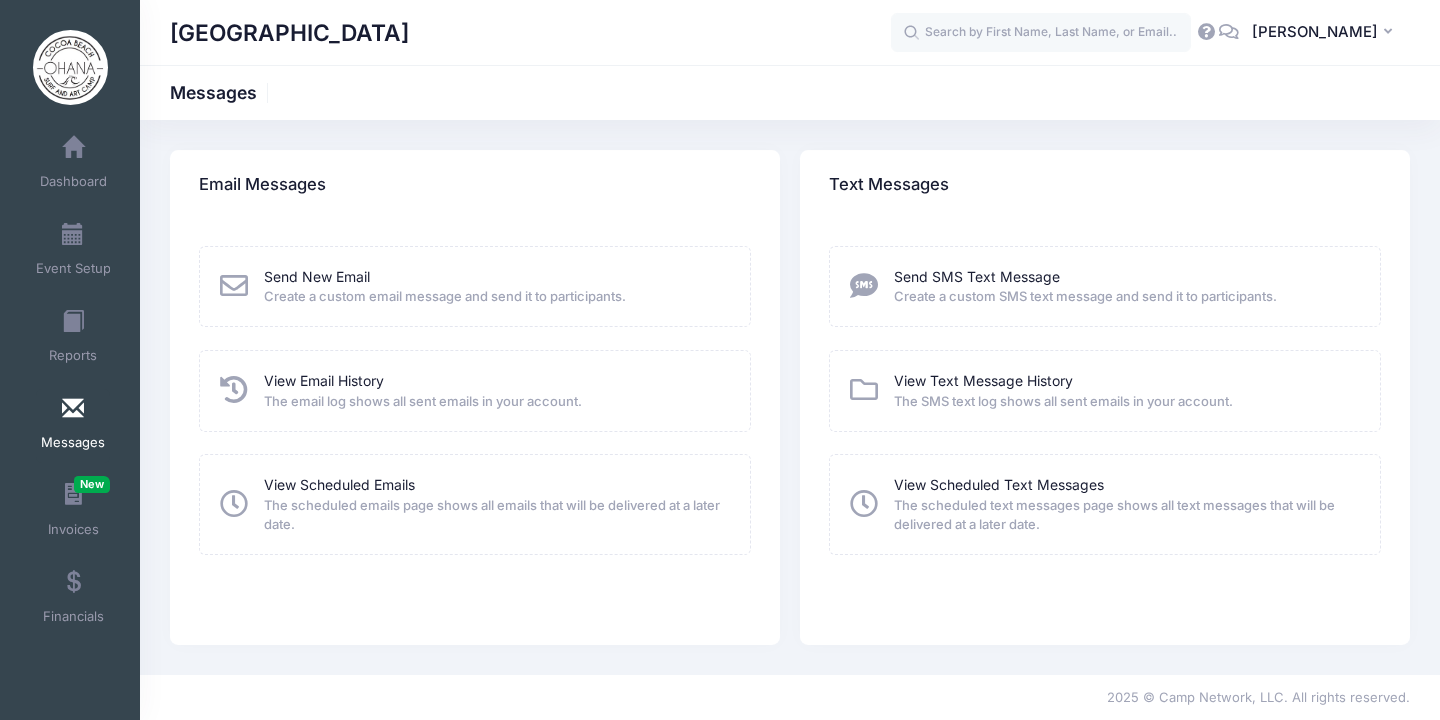 click on "Send New Email Create a custom email message and send it to participants." at bounding box center (426, 287) 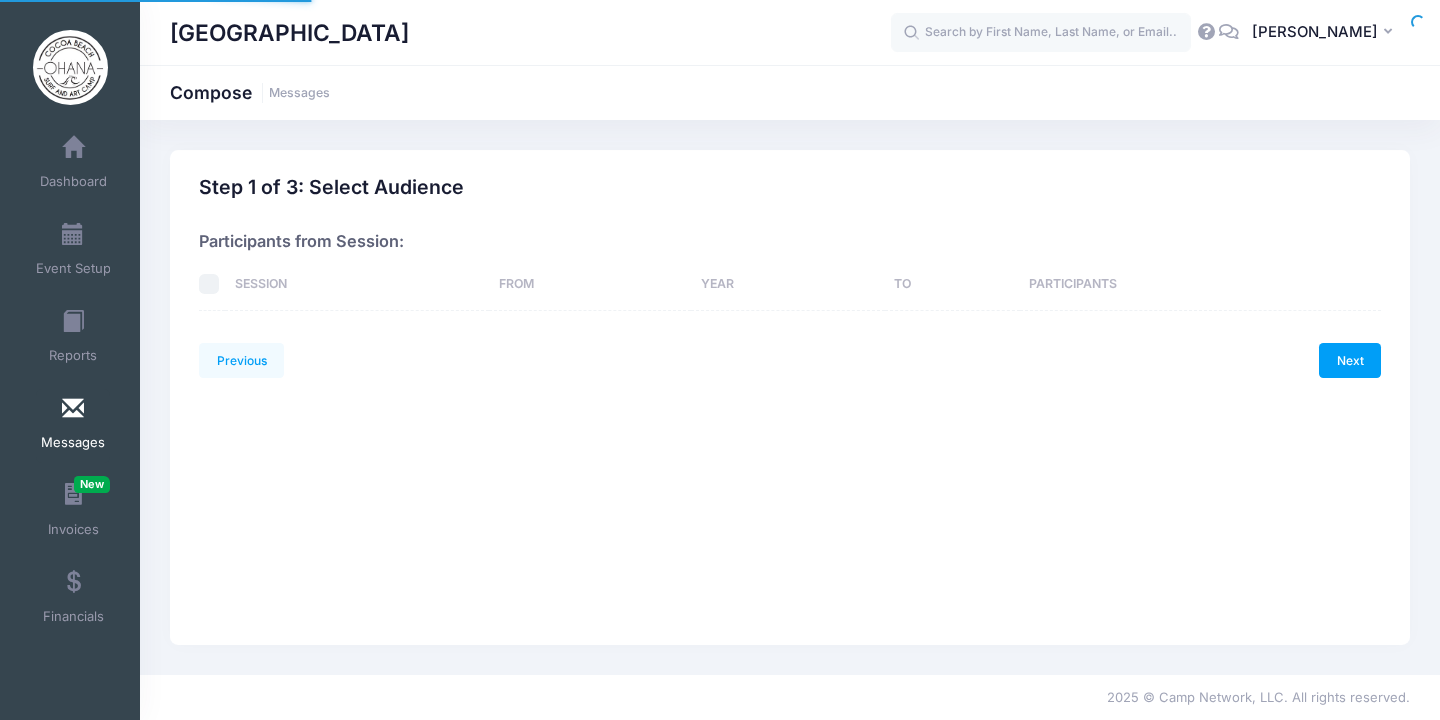 scroll, scrollTop: 0, scrollLeft: 0, axis: both 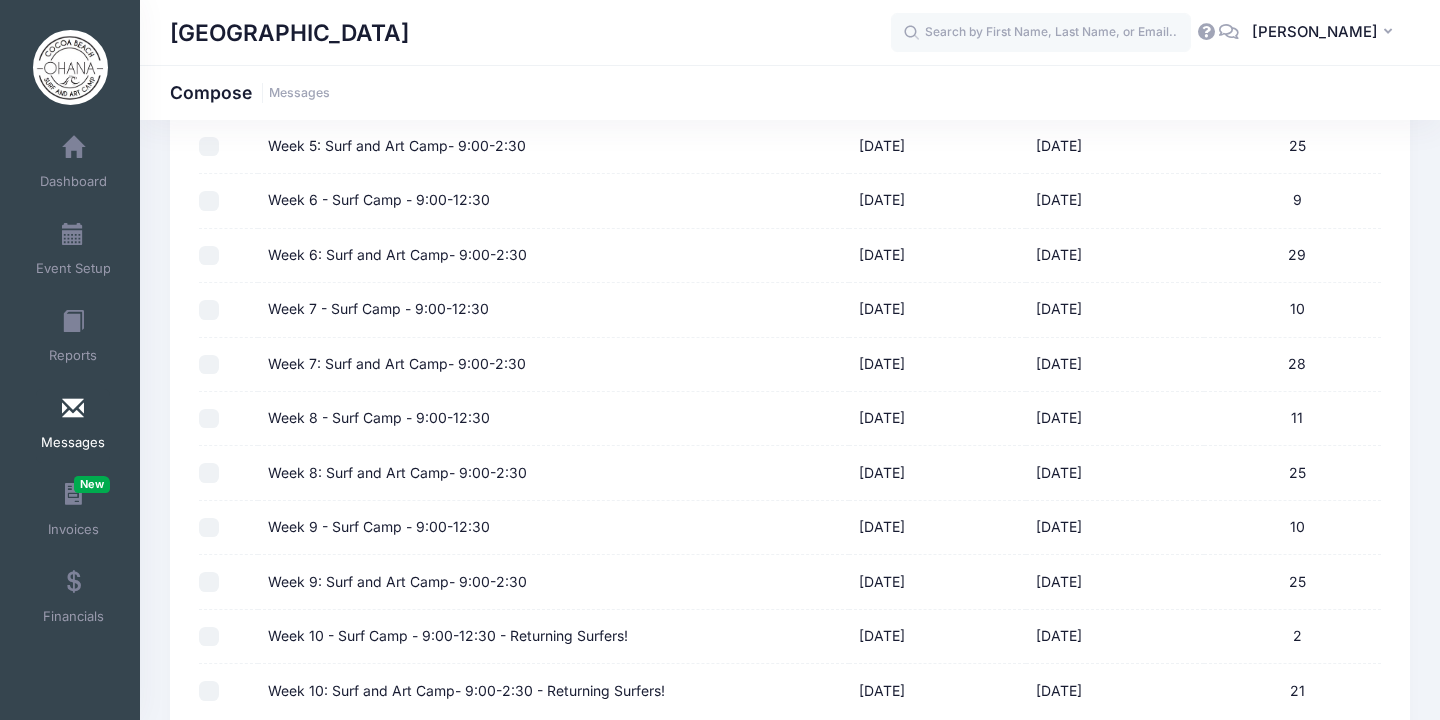 click on "Week 7: Surf and Art Camp- 9:00-2:30" at bounding box center (209, 365) 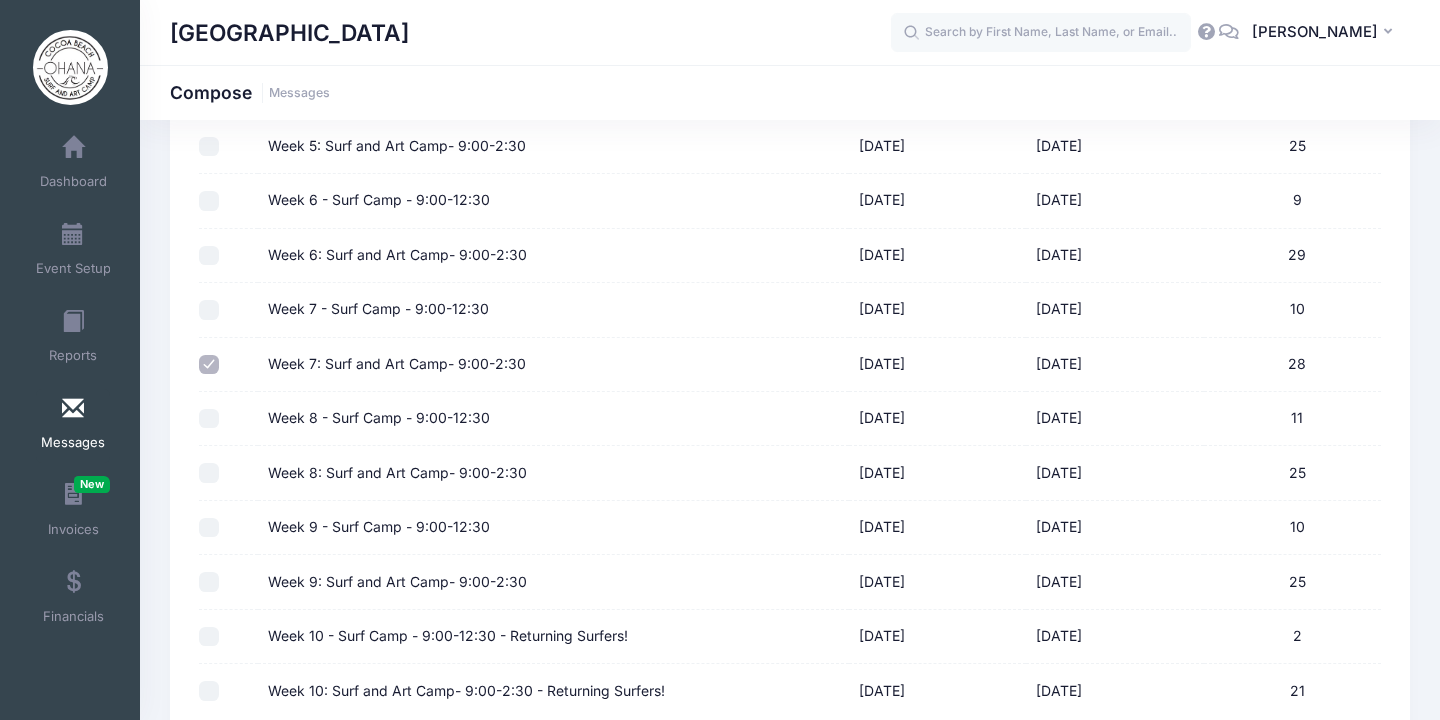 scroll, scrollTop: 894, scrollLeft: 0, axis: vertical 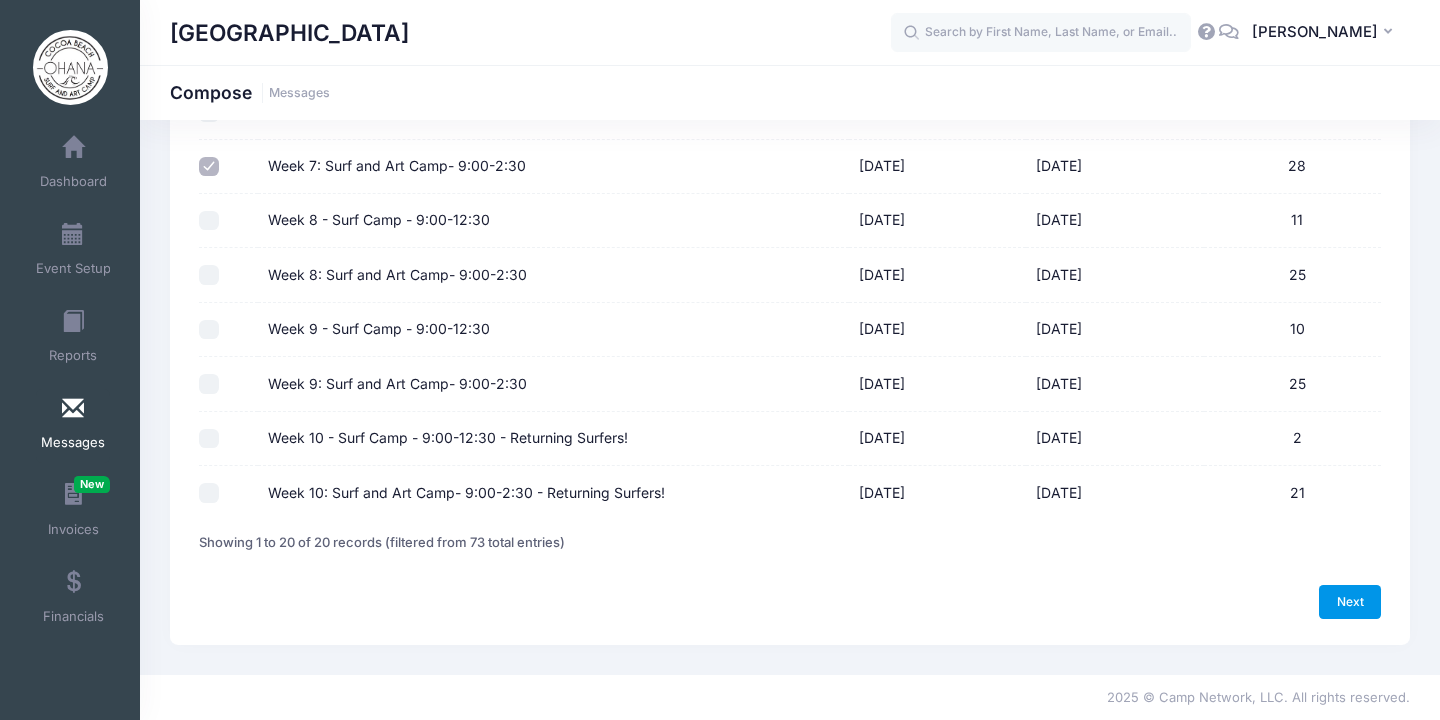 click on "Next" at bounding box center [1350, 602] 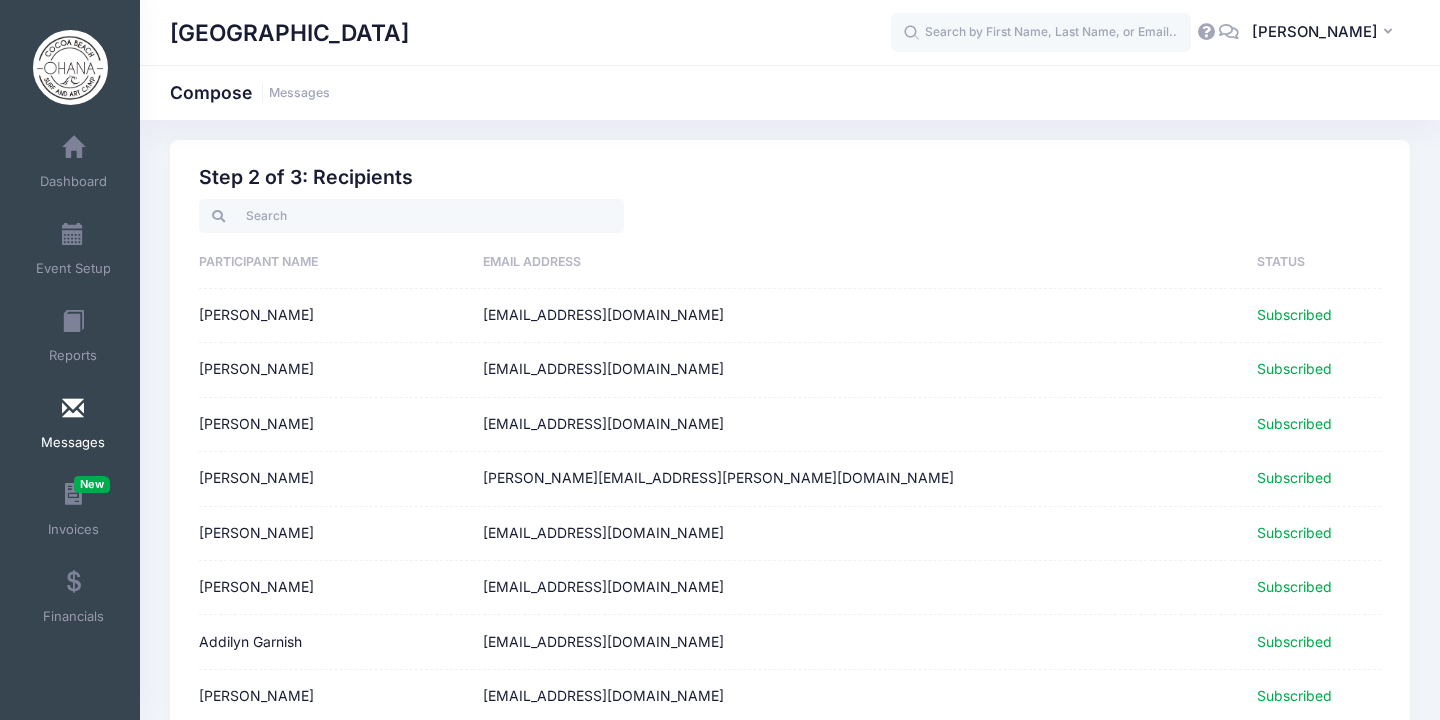 scroll, scrollTop: 20, scrollLeft: 0, axis: vertical 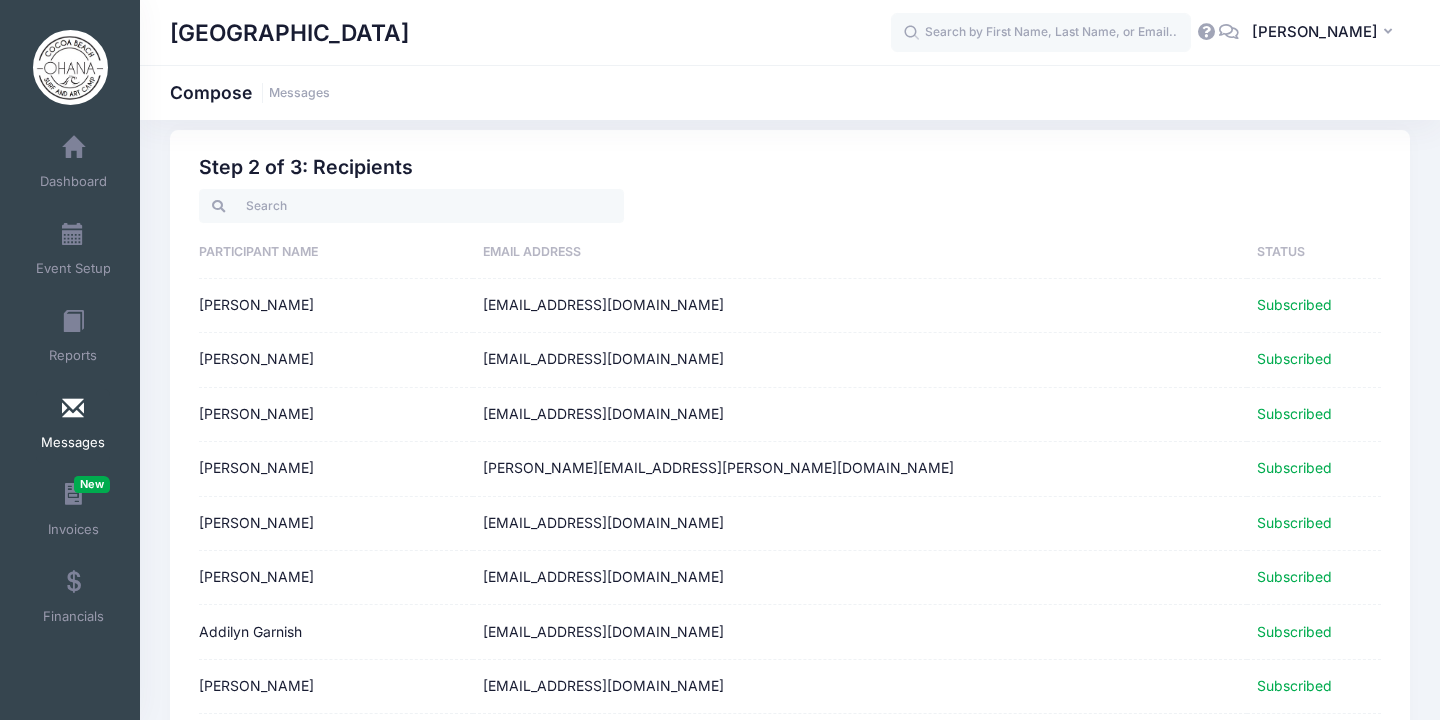 click on "mayaparker@hotmail.com" at bounding box center [860, 415] 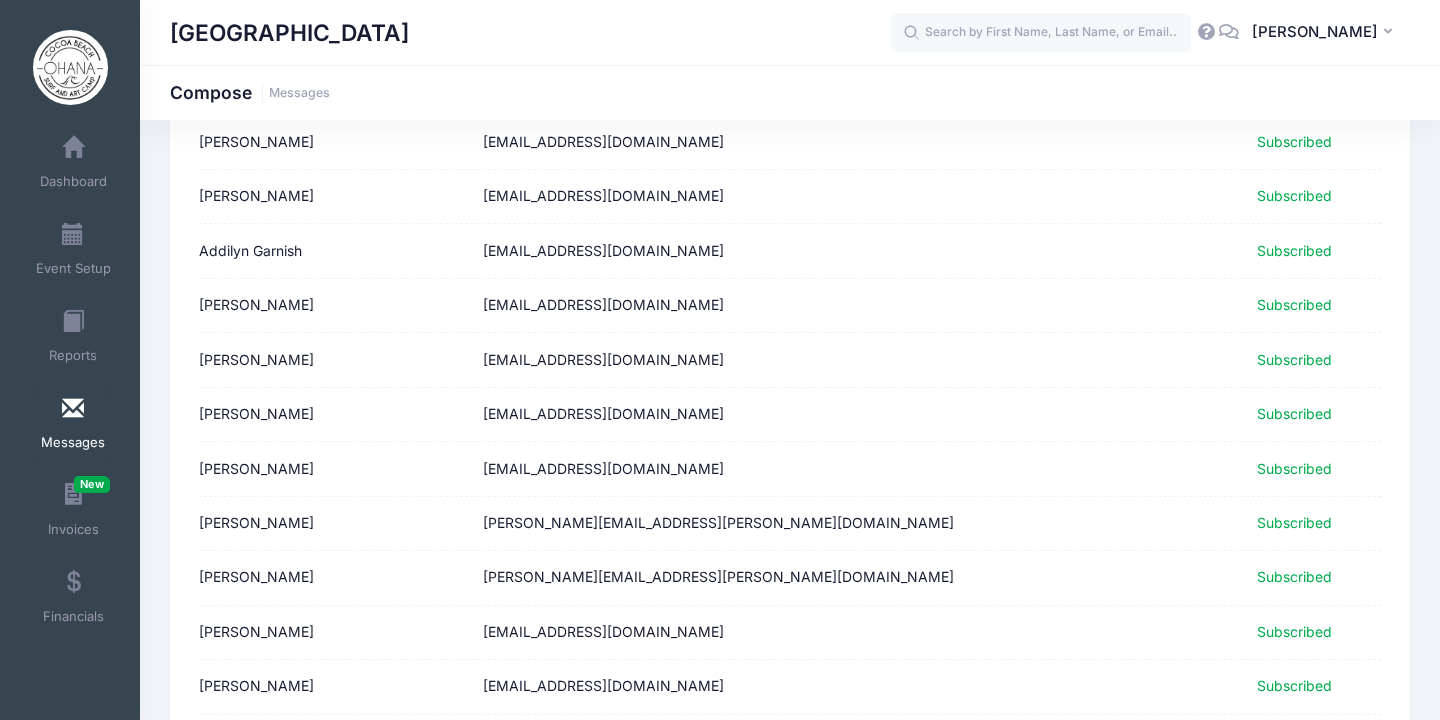 scroll, scrollTop: 0, scrollLeft: 0, axis: both 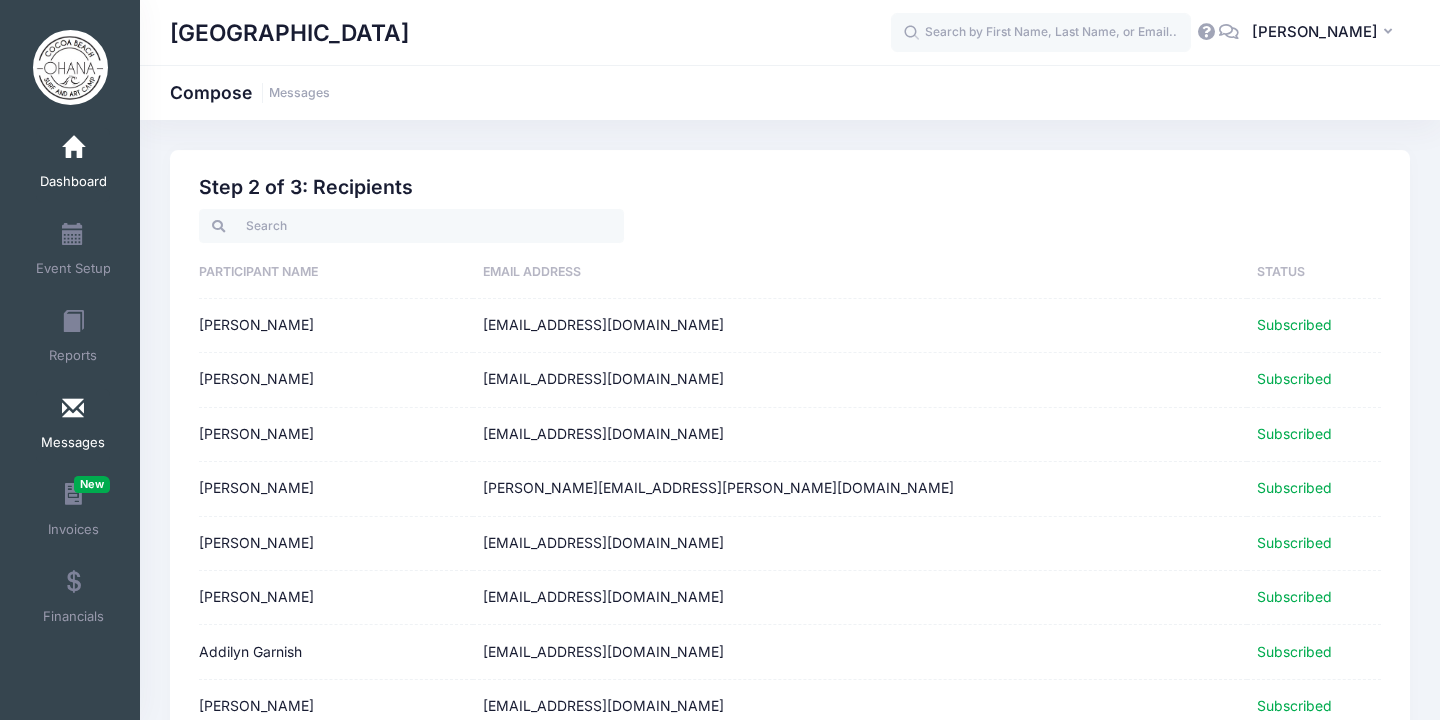 click at bounding box center (73, 148) 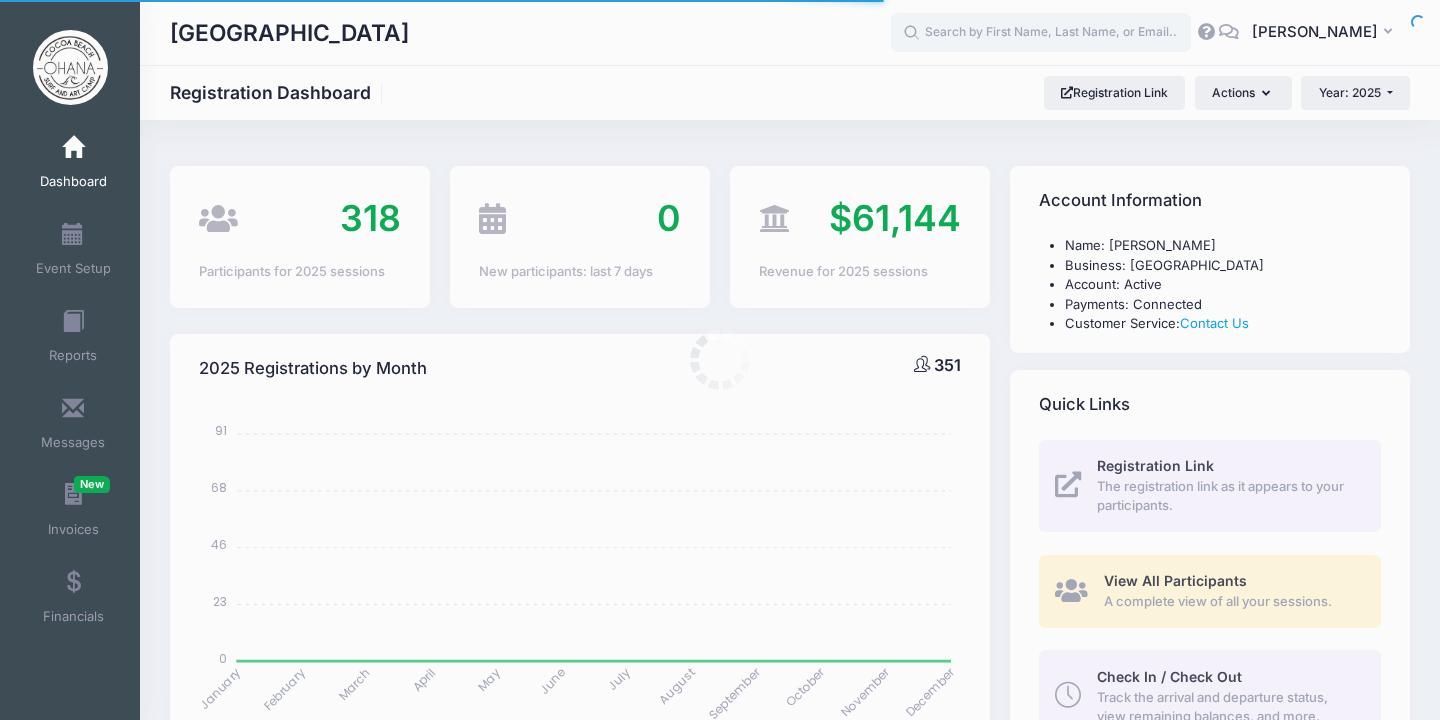 select 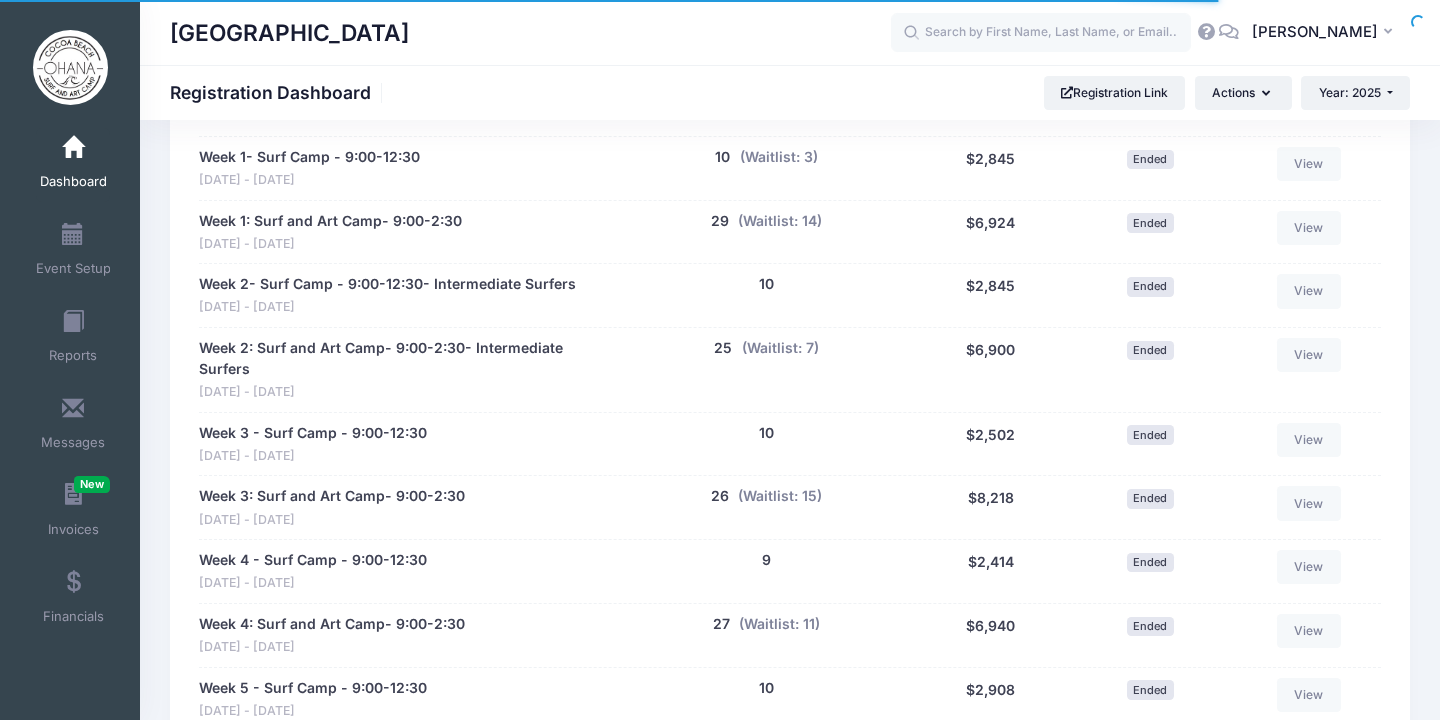 scroll, scrollTop: 1016, scrollLeft: 0, axis: vertical 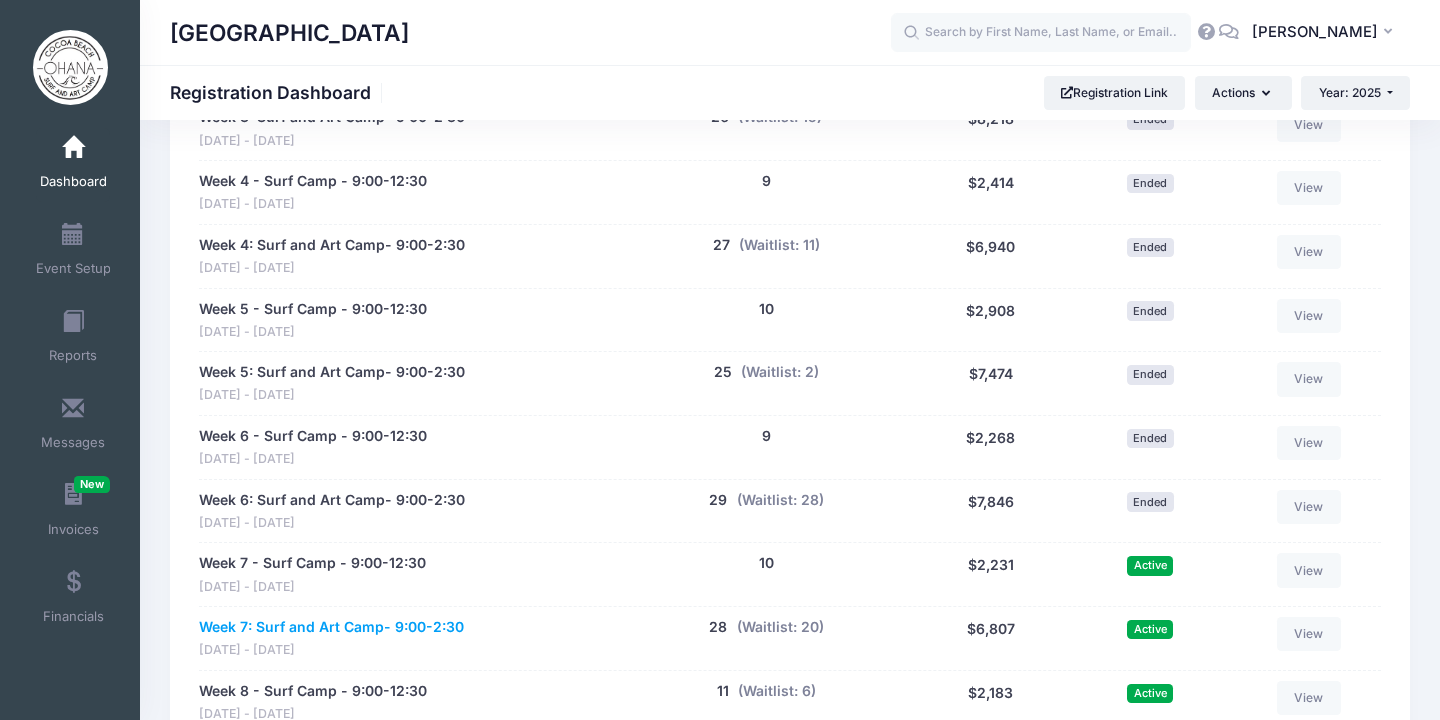 click on "Week 7: Surf and Art Camp- 9:00-2:30" at bounding box center [331, 627] 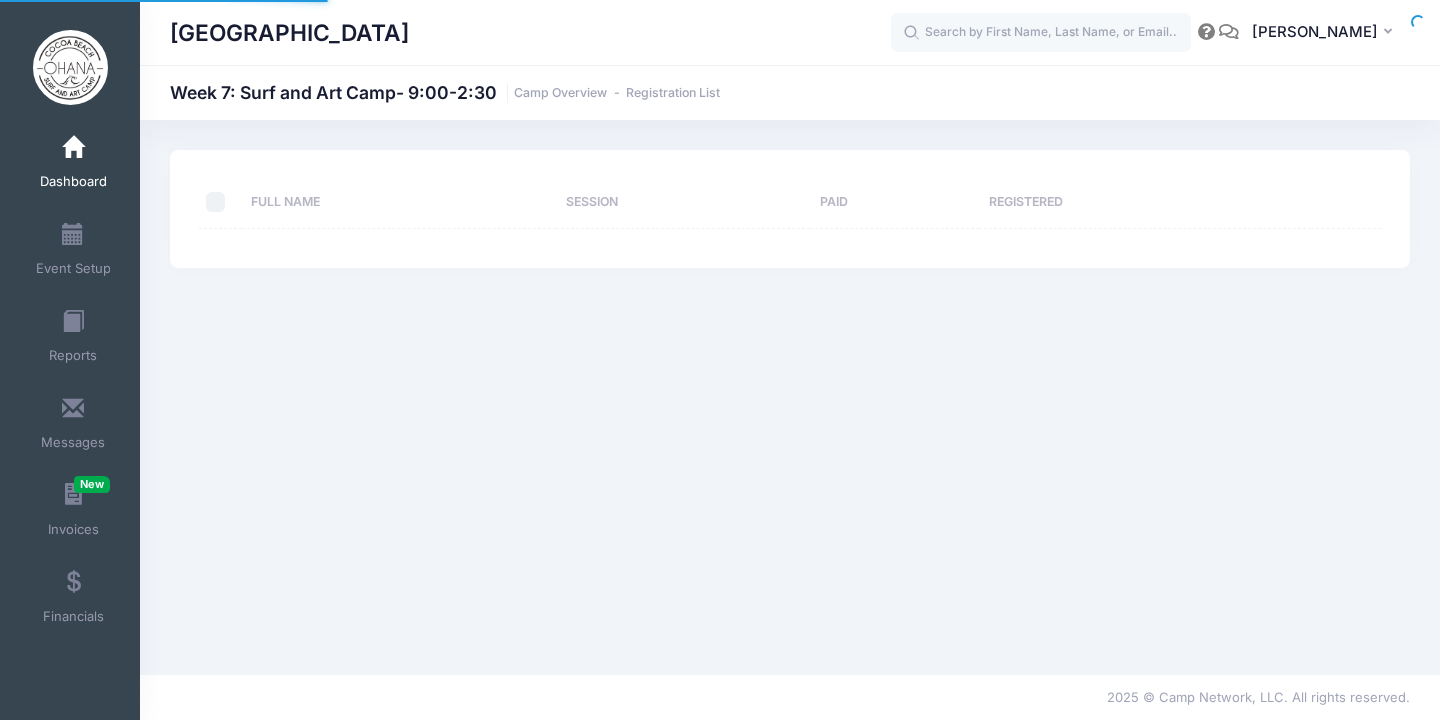scroll, scrollTop: 0, scrollLeft: 0, axis: both 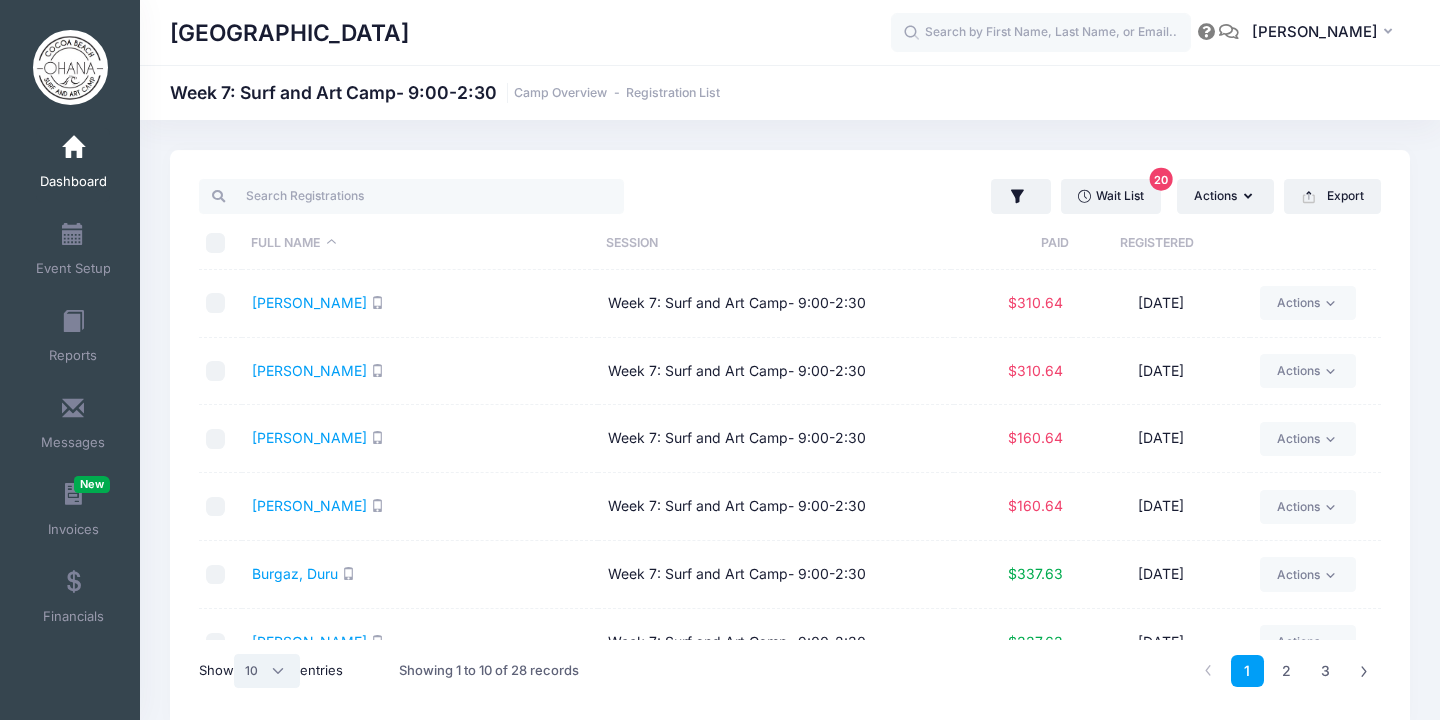 click on "All 10 25 50" at bounding box center [267, 671] 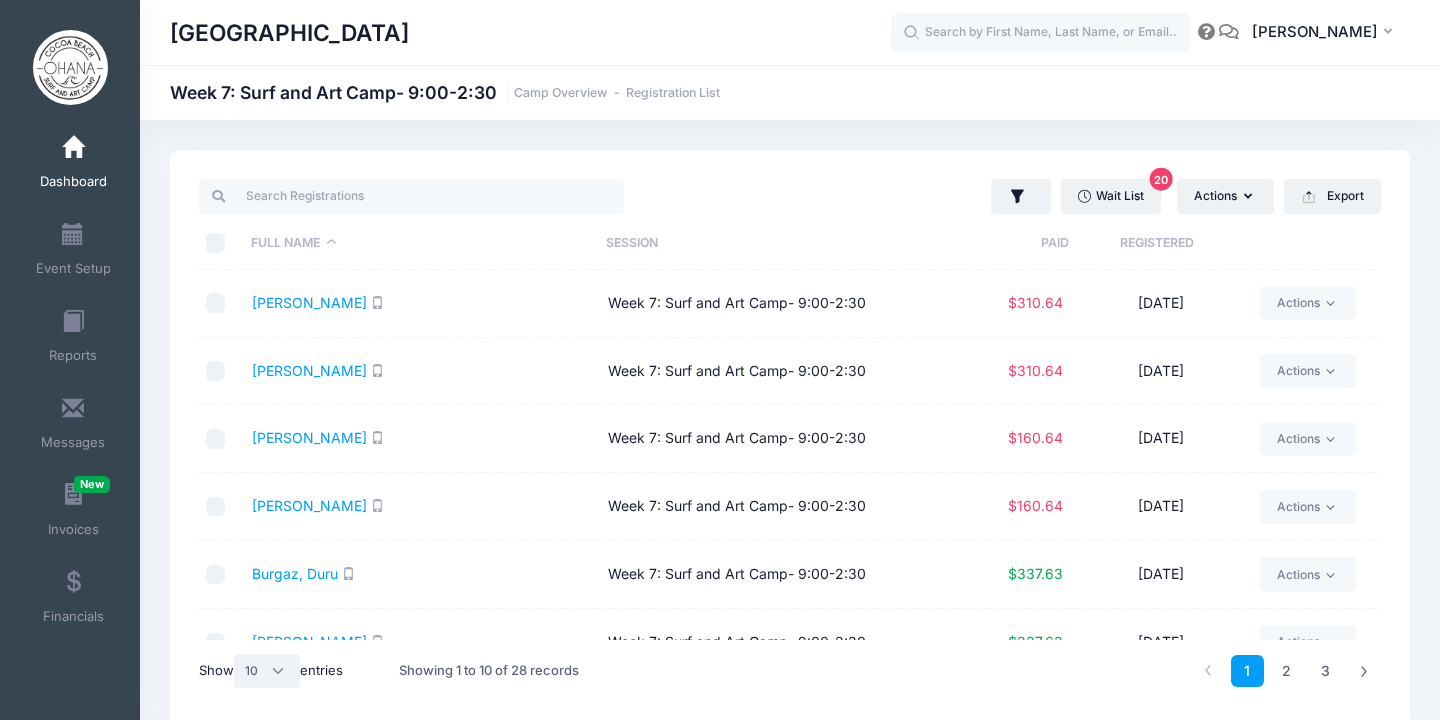 select on "-1" 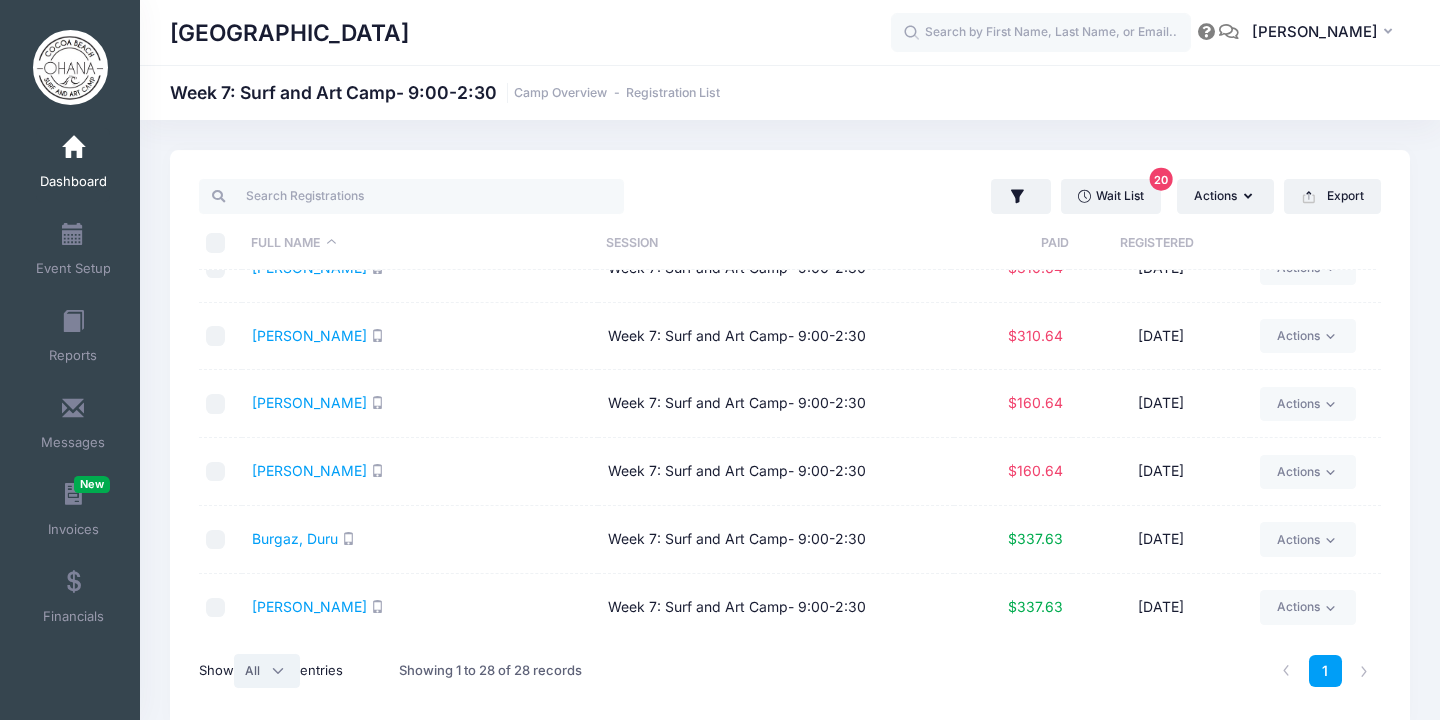 scroll, scrollTop: 0, scrollLeft: 0, axis: both 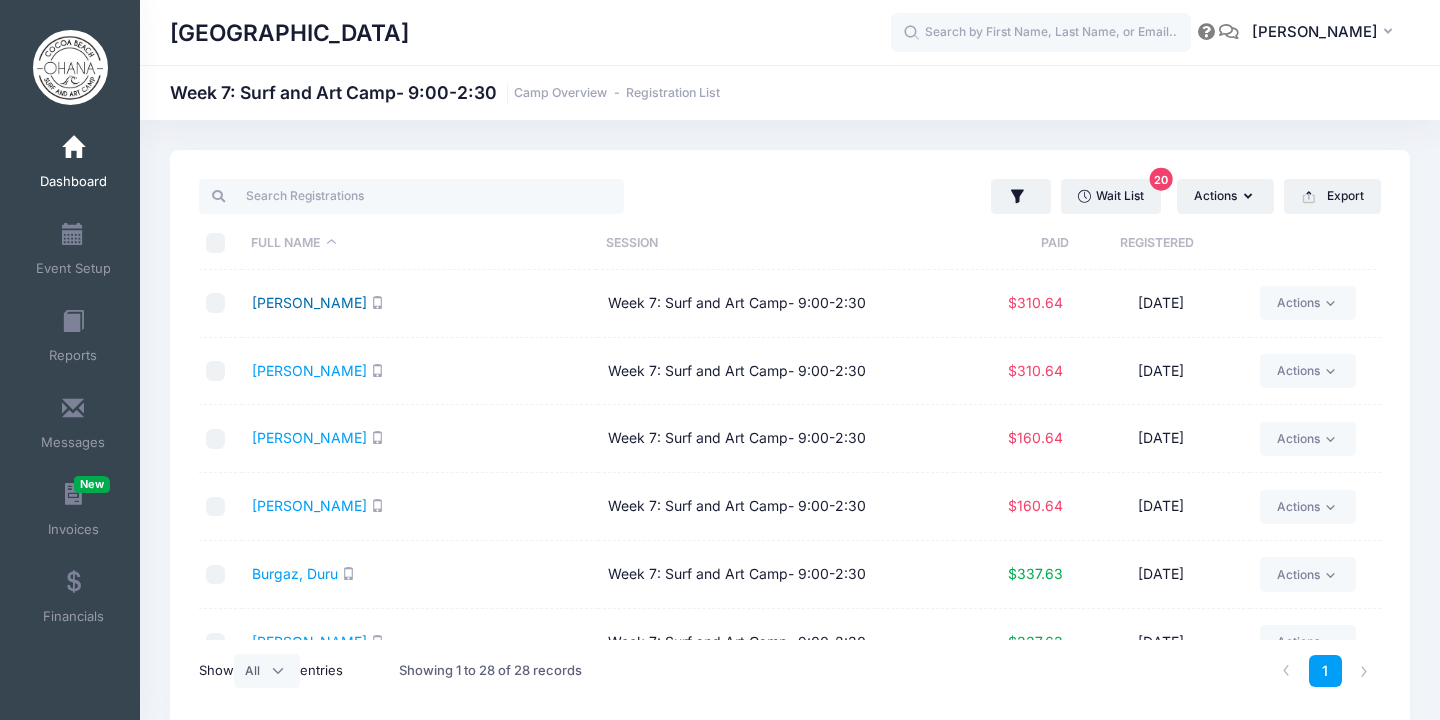click on "[PERSON_NAME]" at bounding box center [309, 302] 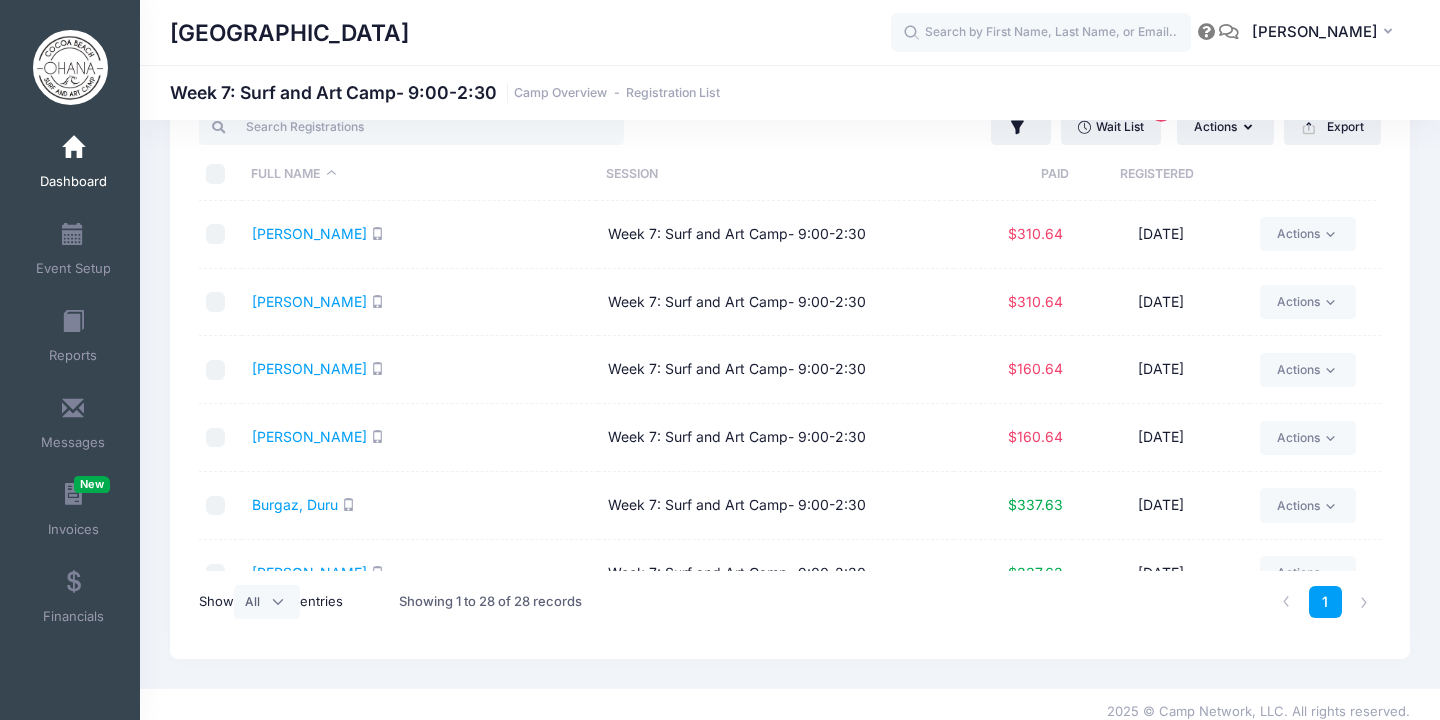 scroll, scrollTop: 70, scrollLeft: 0, axis: vertical 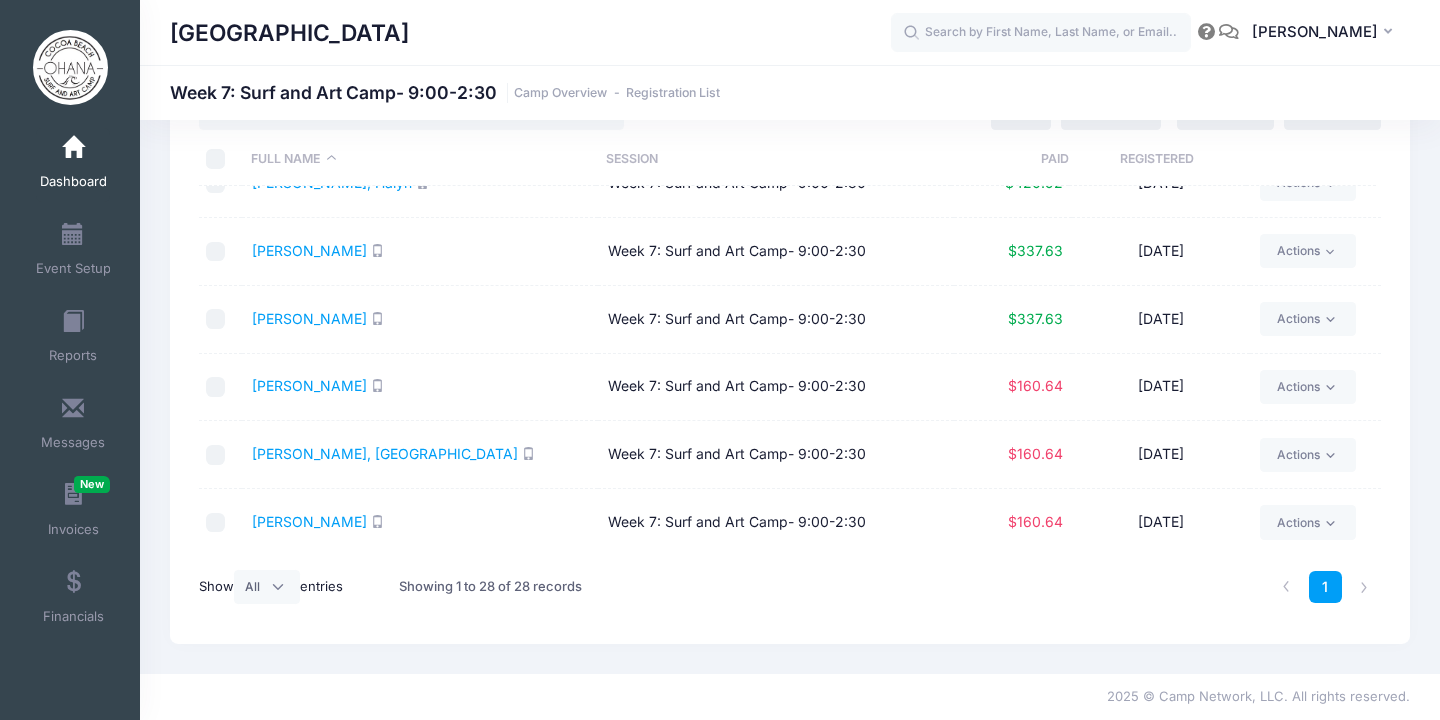 click at bounding box center (73, 148) 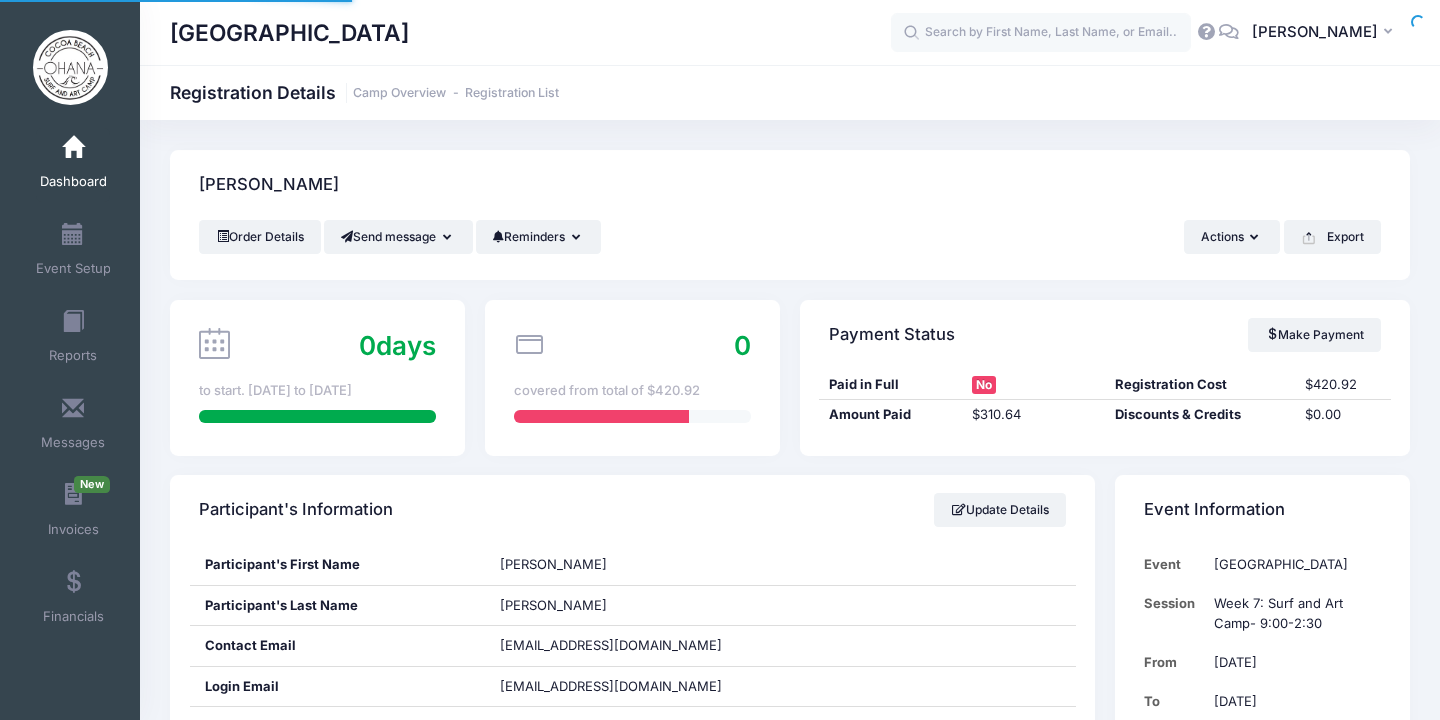 scroll, scrollTop: 0, scrollLeft: 0, axis: both 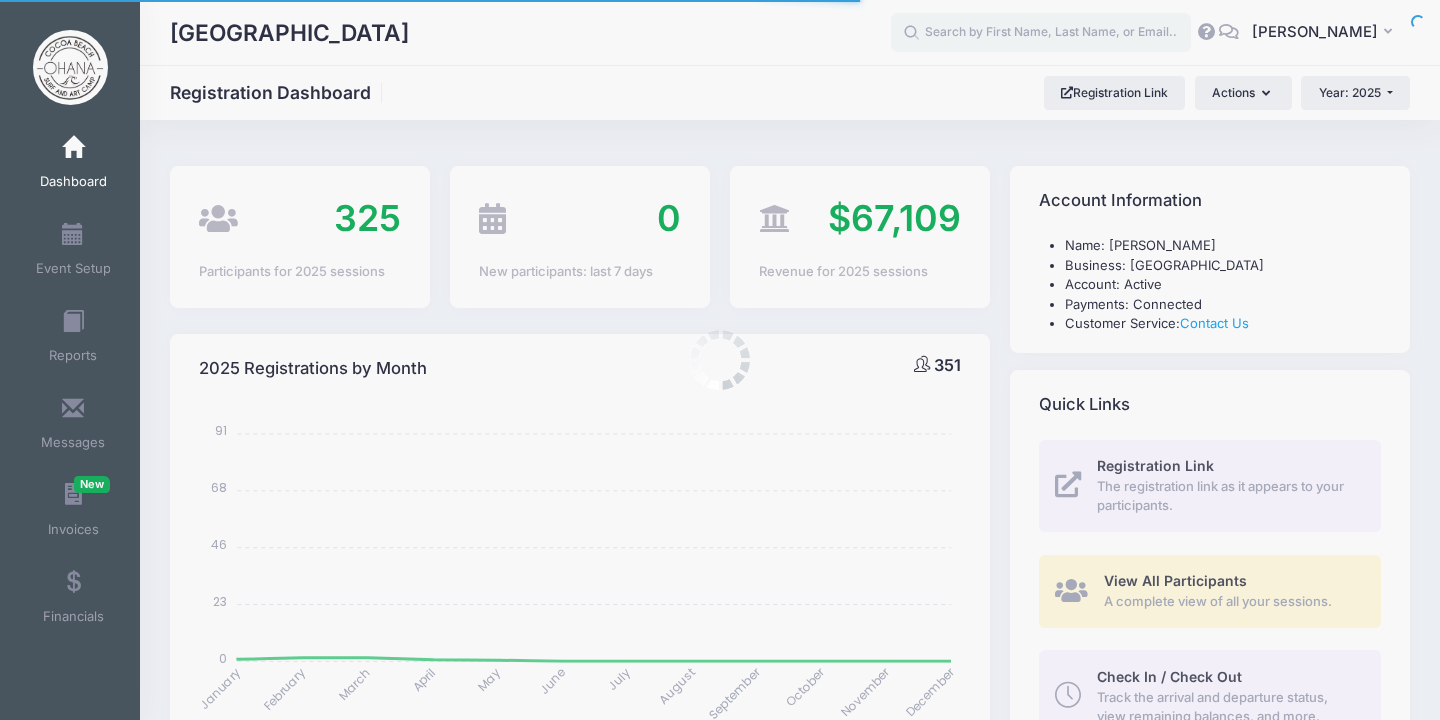 select 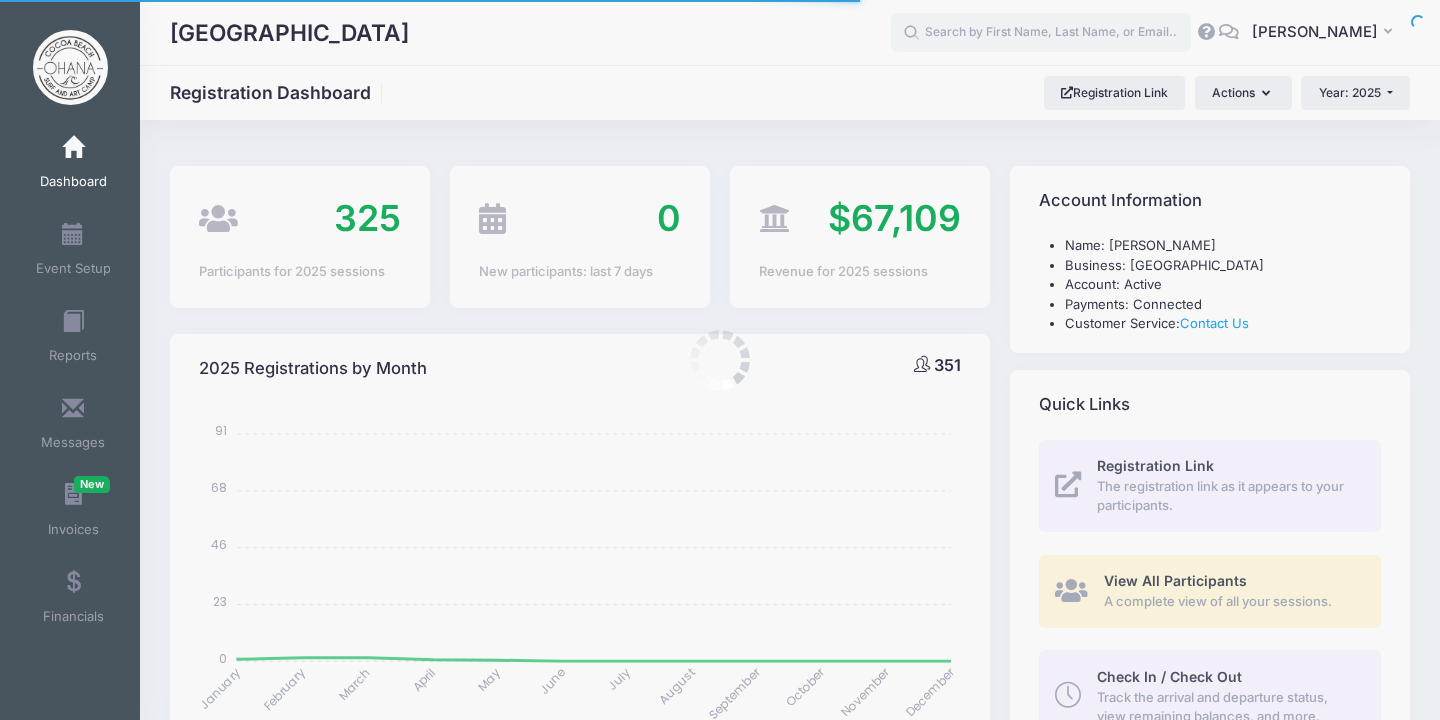 scroll, scrollTop: 0, scrollLeft: 0, axis: both 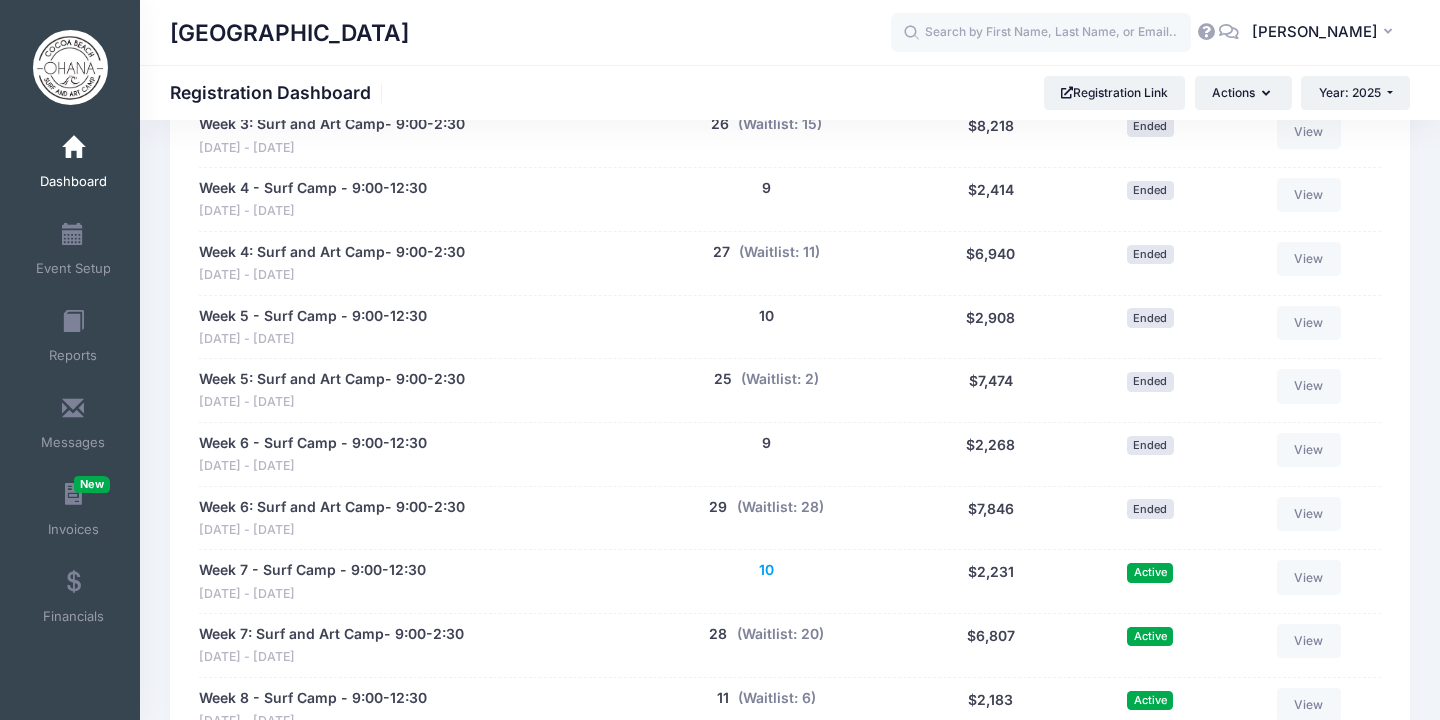 click on "10" at bounding box center [766, 570] 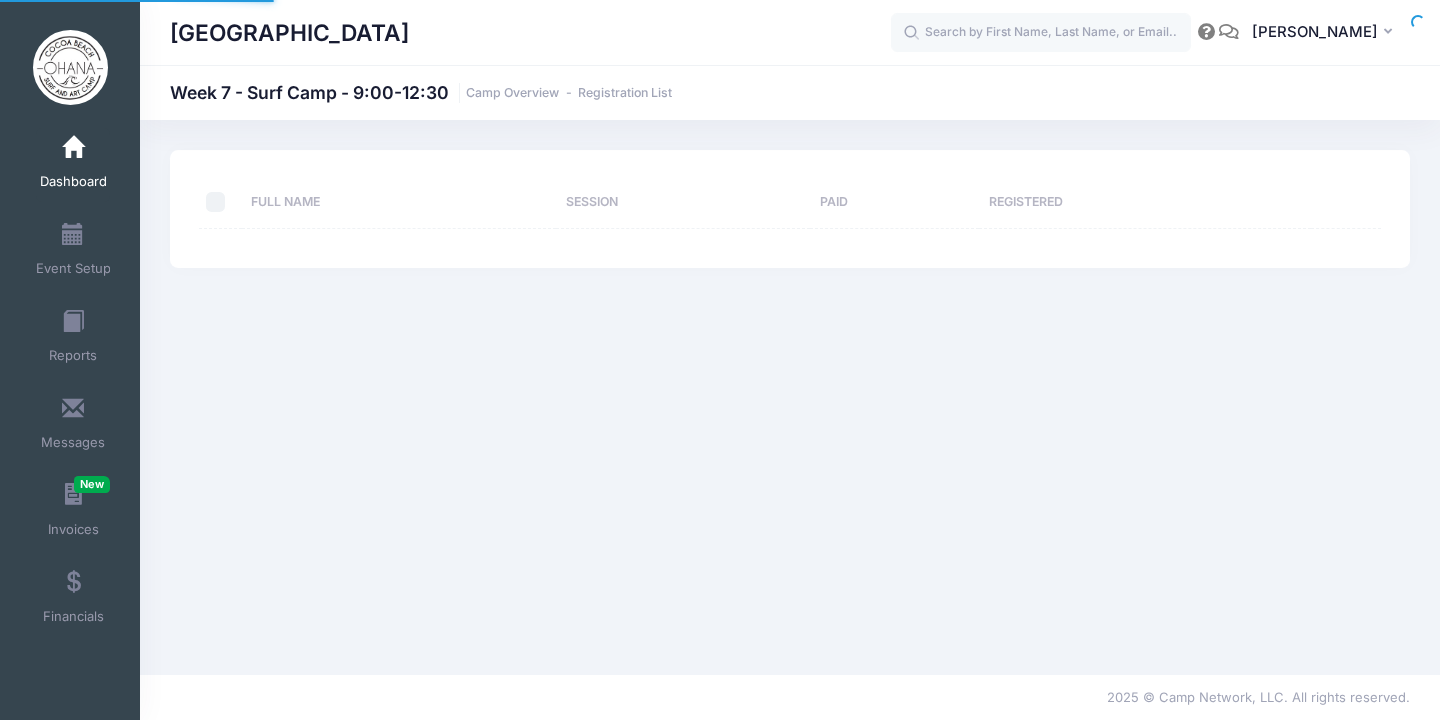 scroll, scrollTop: 0, scrollLeft: 0, axis: both 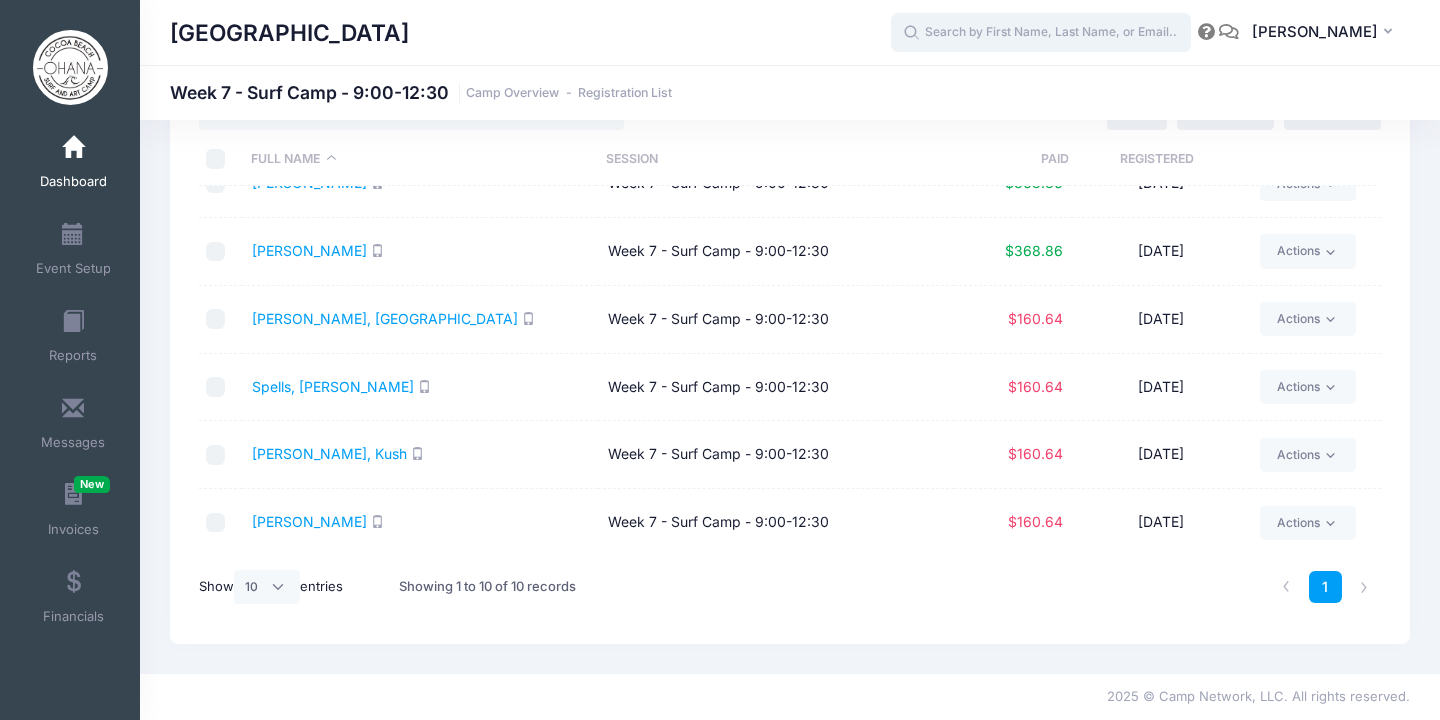 click at bounding box center [1041, 33] 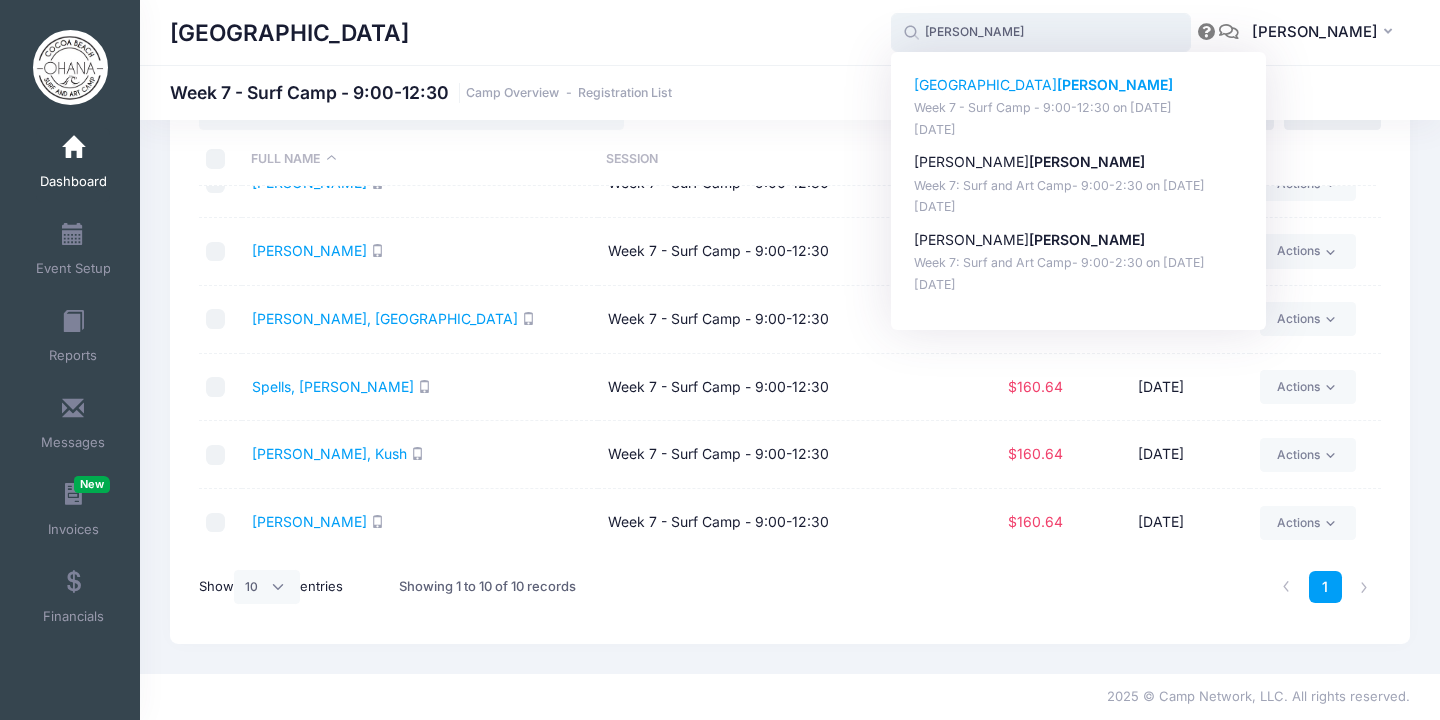 click on "Brooklyn  Fedele" at bounding box center [1079, 85] 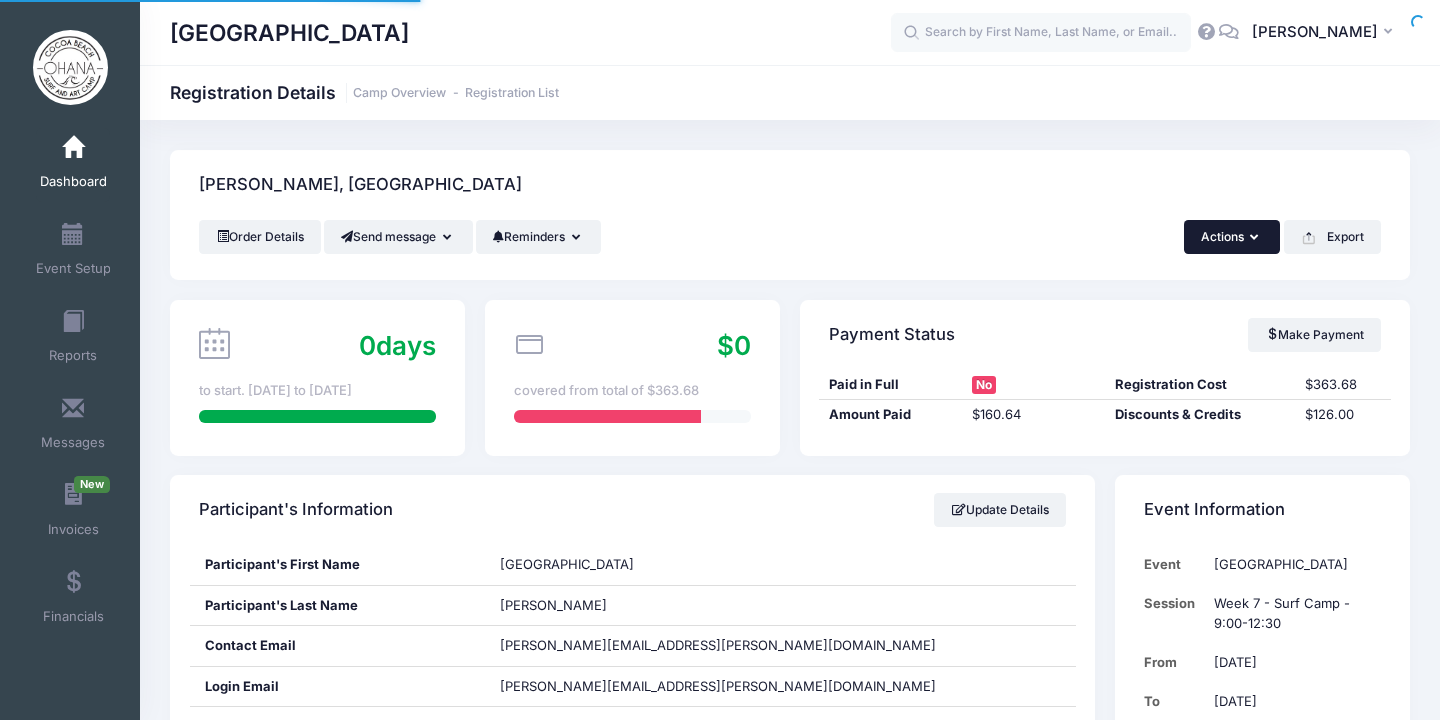 scroll, scrollTop: 0, scrollLeft: 0, axis: both 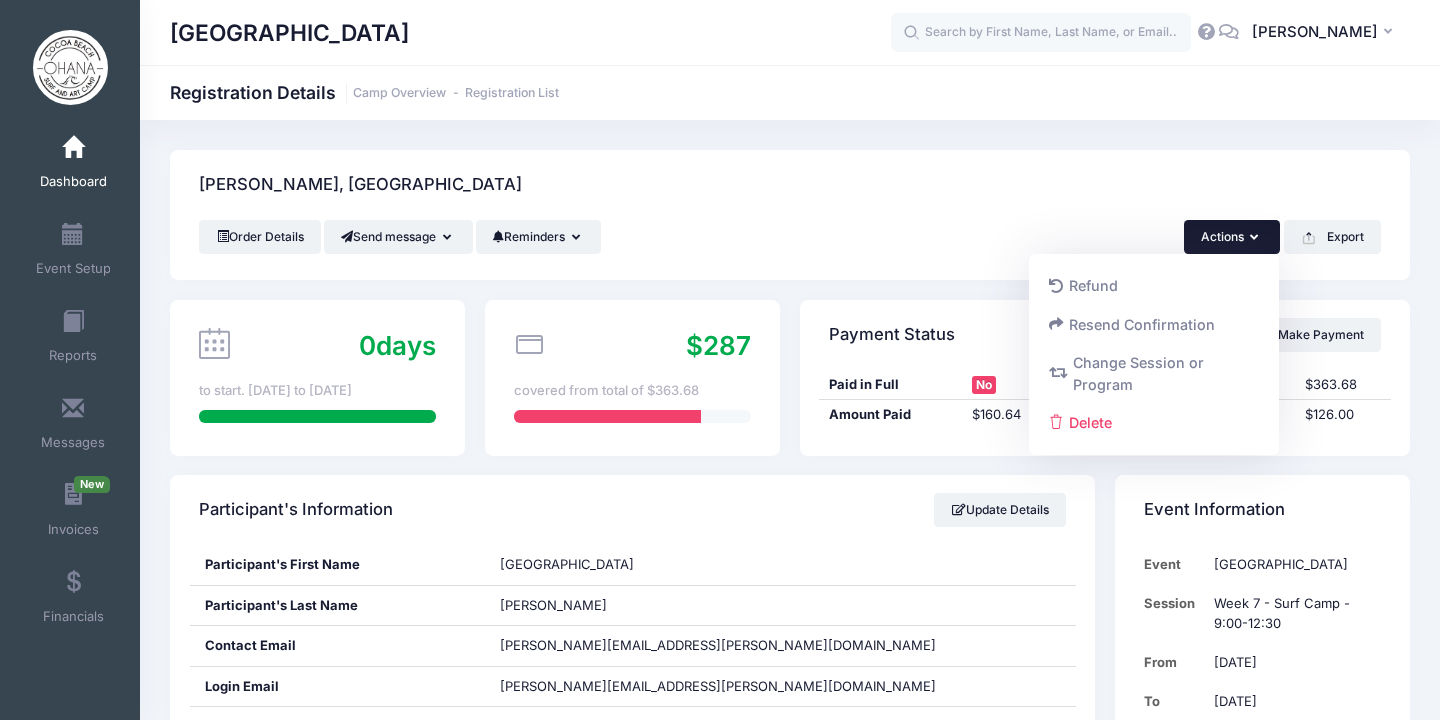 click on "Fedele, Brooklyn" at bounding box center (790, 185) 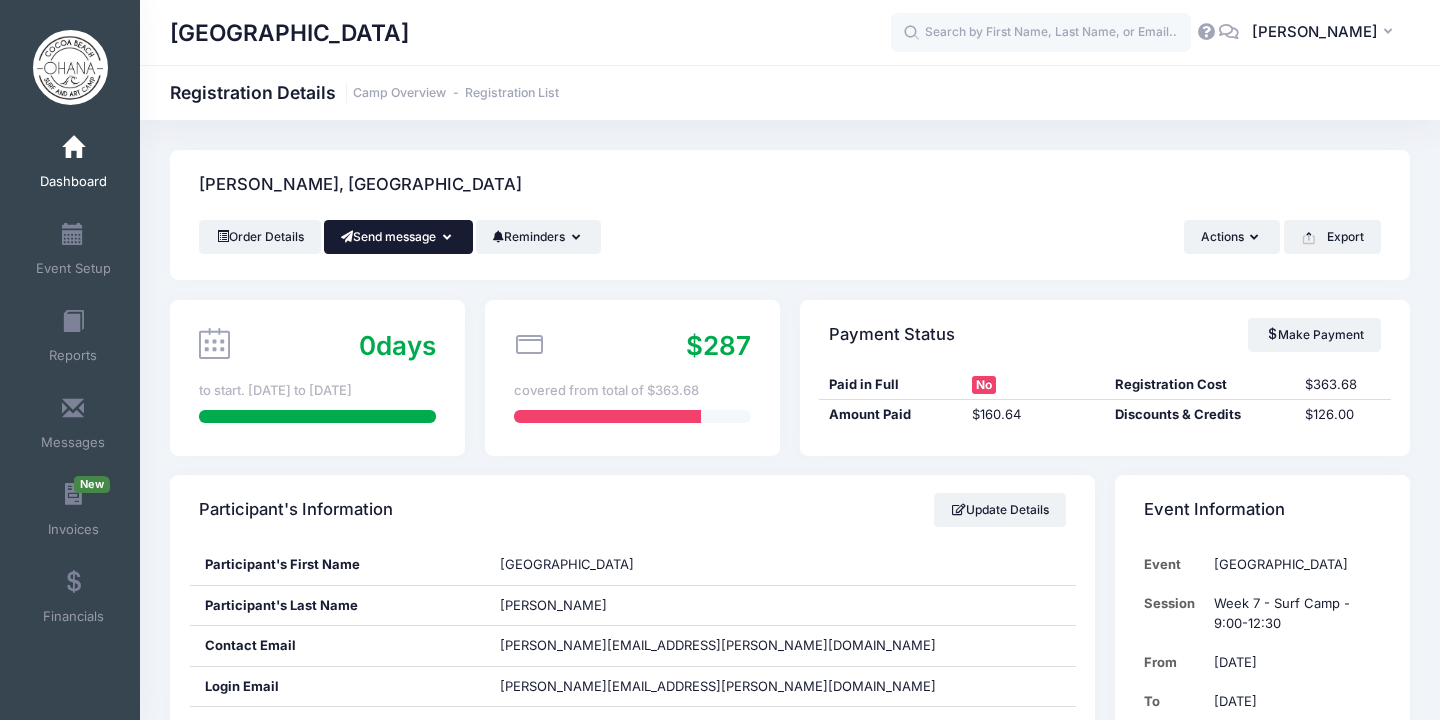 click on "Send message" at bounding box center [398, 237] 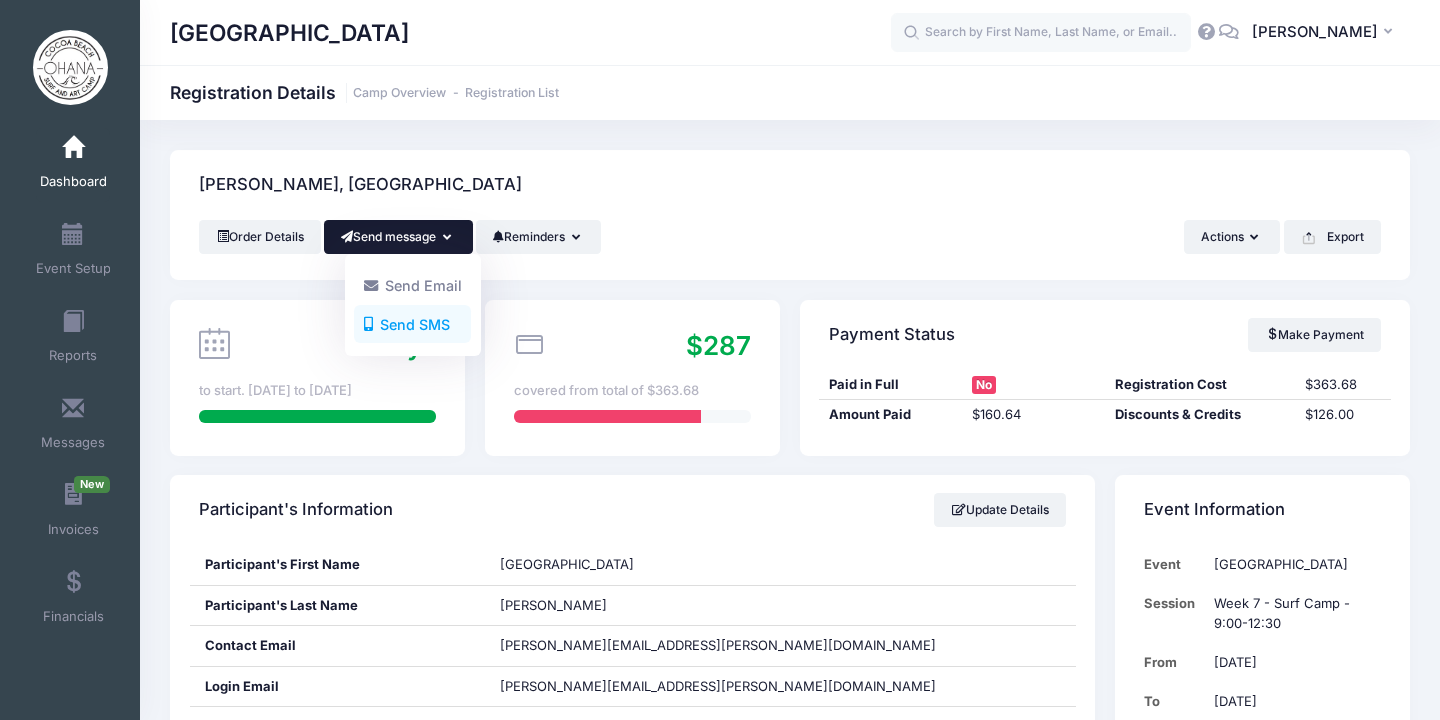click on "Send SMS" at bounding box center [412, 324] 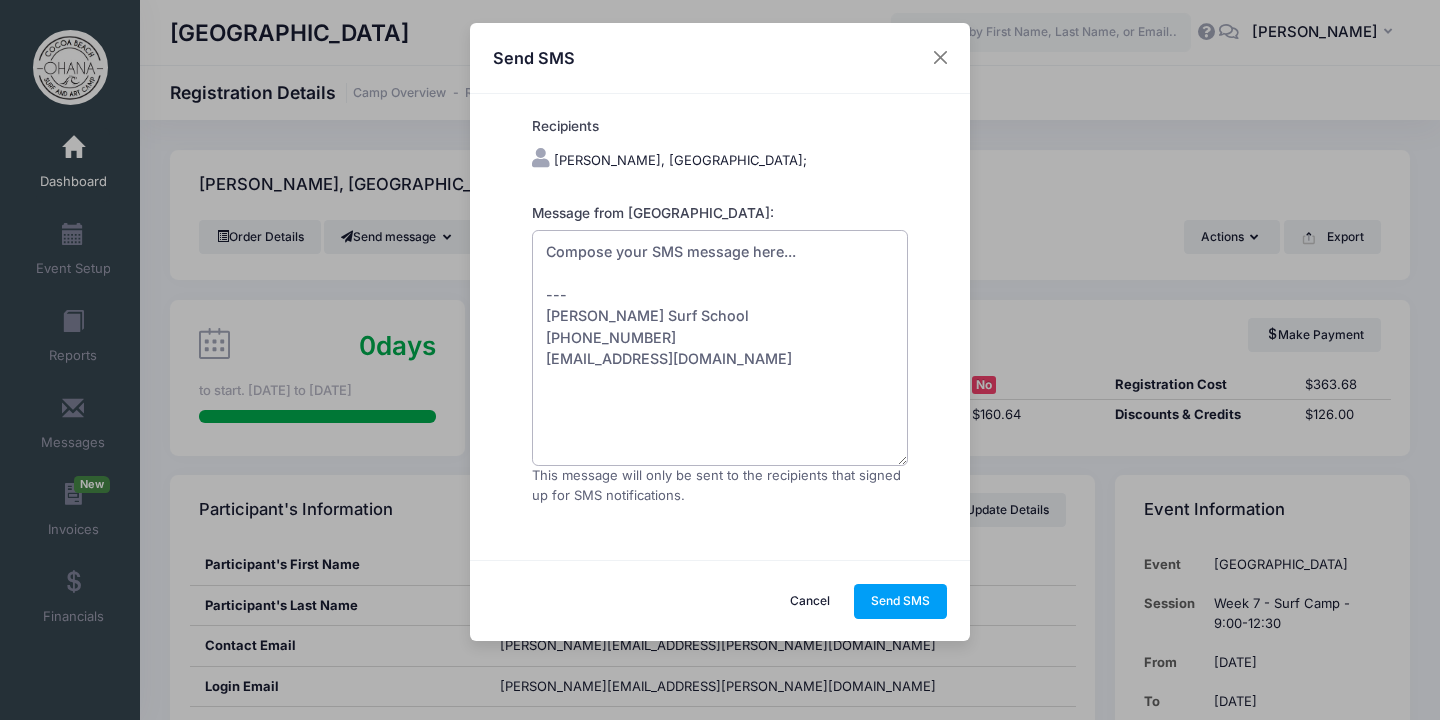 click on "Compose your SMS message here...
---
Ashley Nolan
Ohana Surf School
(321) 720-9142
amnbeach@gmail.com" at bounding box center (720, 348) 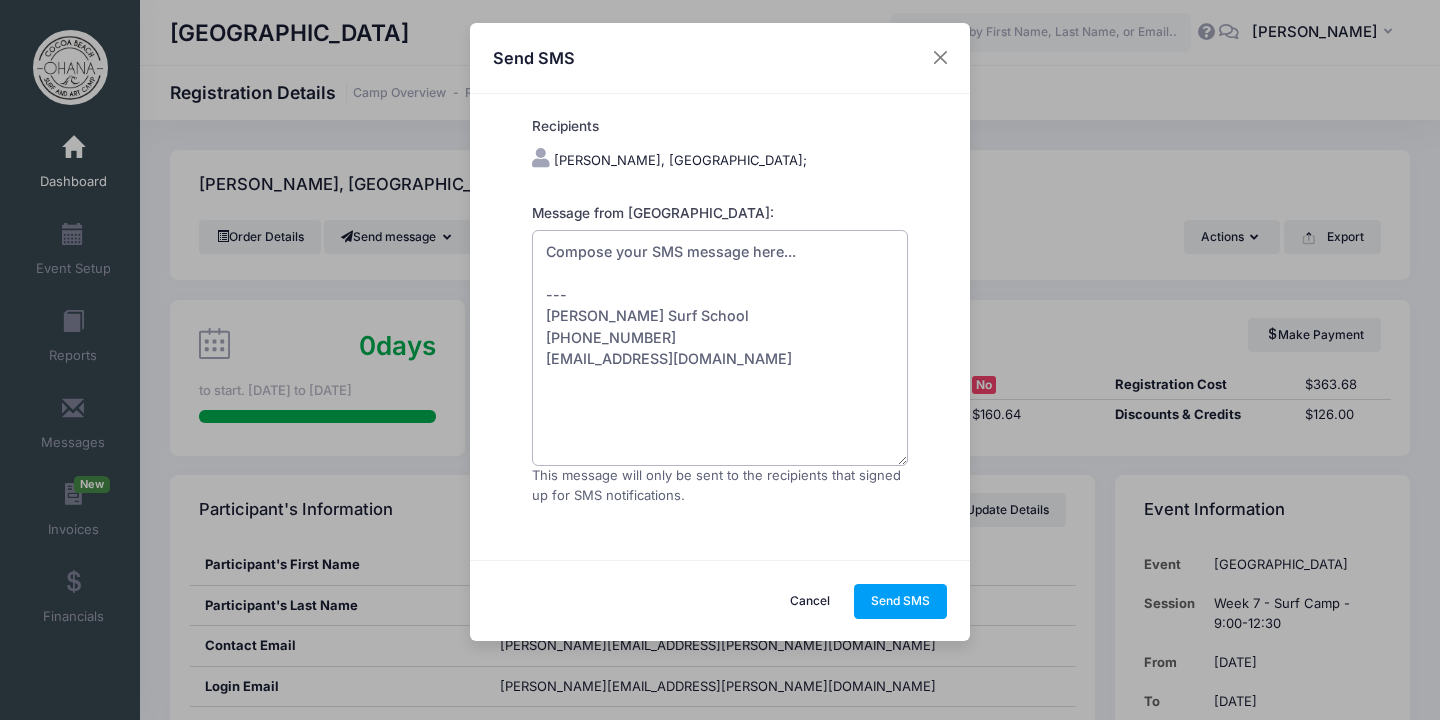 drag, startPoint x: 812, startPoint y: 257, endPoint x: 442, endPoint y: 243, distance: 370.26477 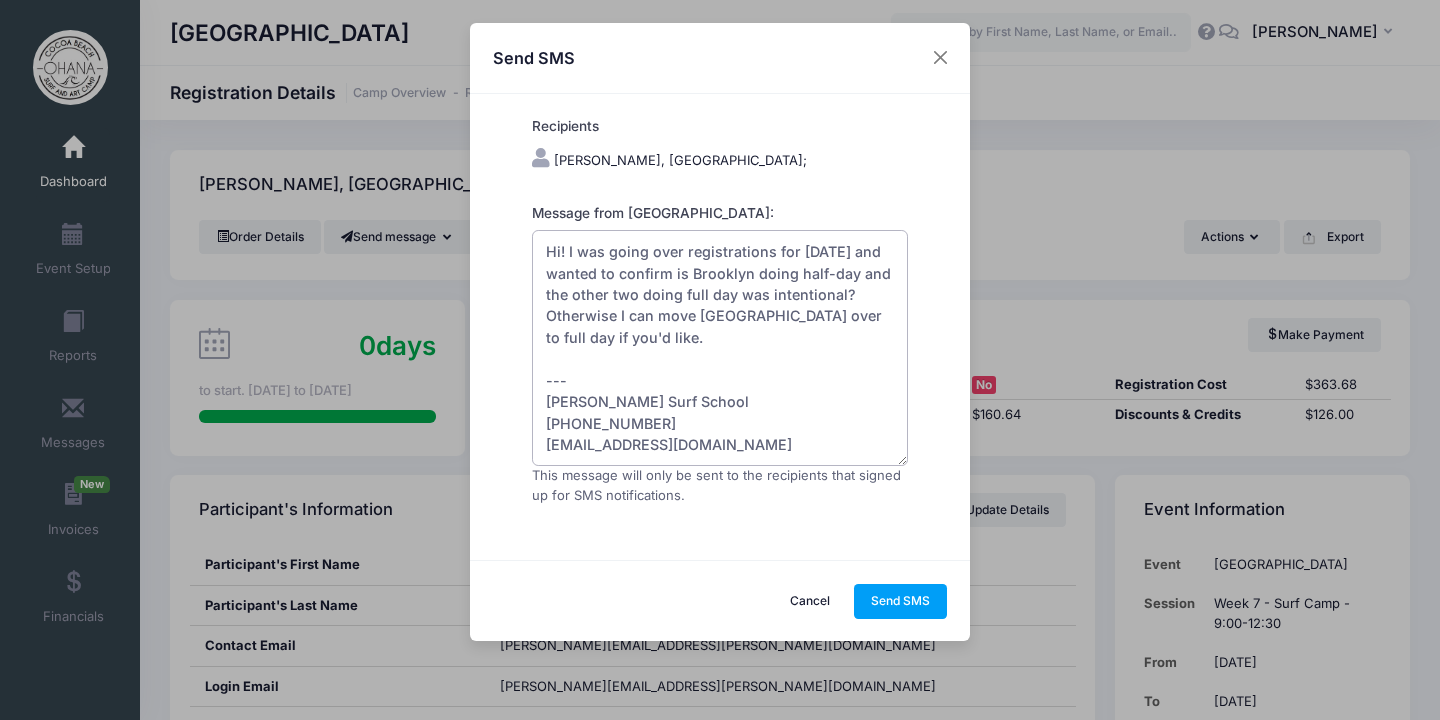 type on "Hi! I was going over registrations for tomorrow and wanted to confirm is Brooklyn doing half-day and the other two doing full day was intentional? Otherwise I can move Brooklyn over to full day if you'd like.
---
Ashley Nolan
Ohana Surf School
(321) 720-9142
amnbeach@gmail.com" 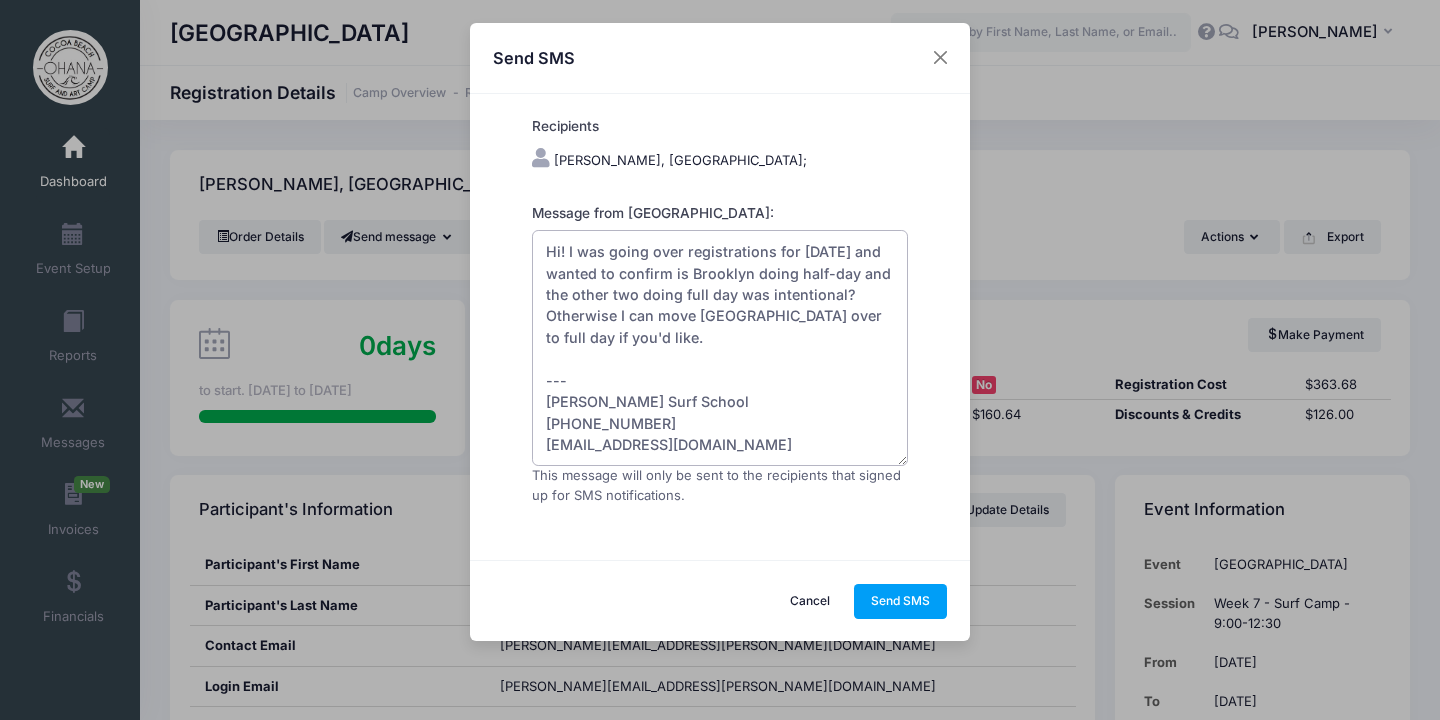 scroll, scrollTop: 21, scrollLeft: 0, axis: vertical 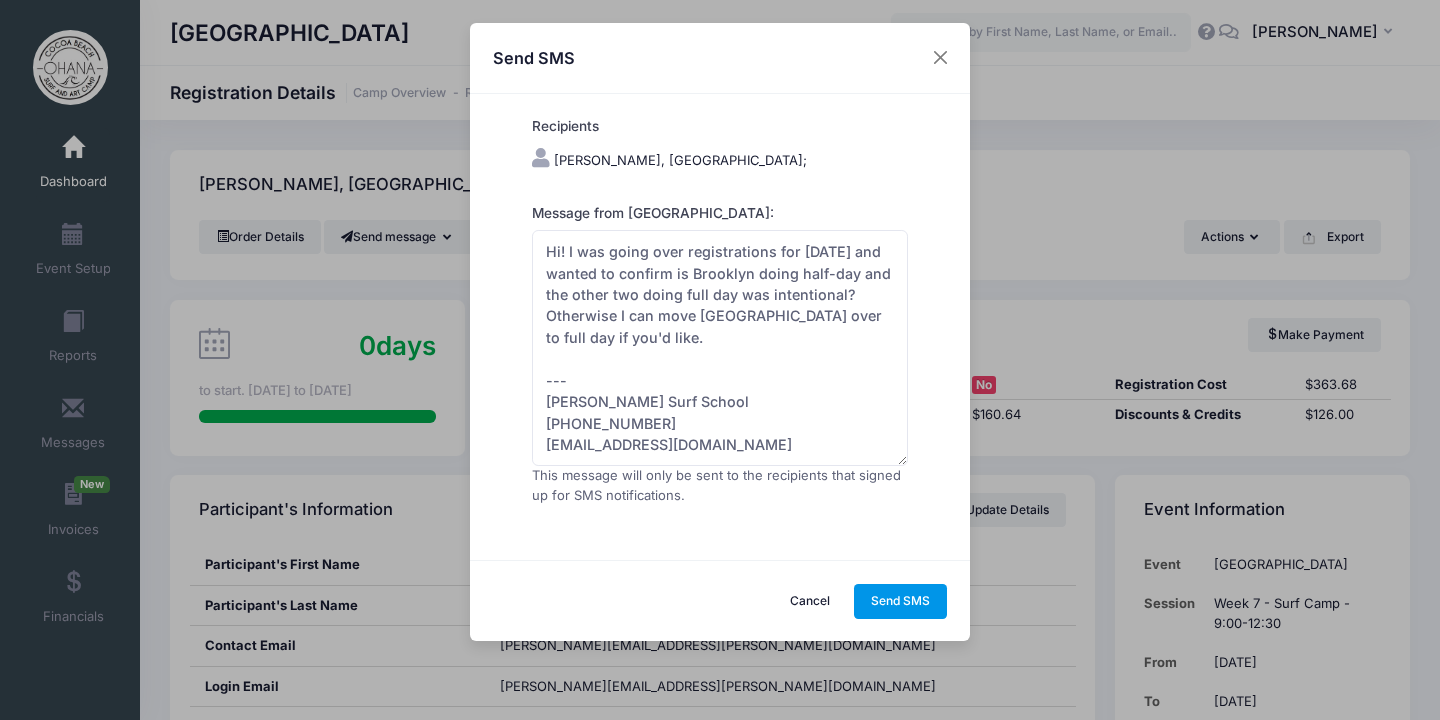 click on "Send SMS" at bounding box center [901, 601] 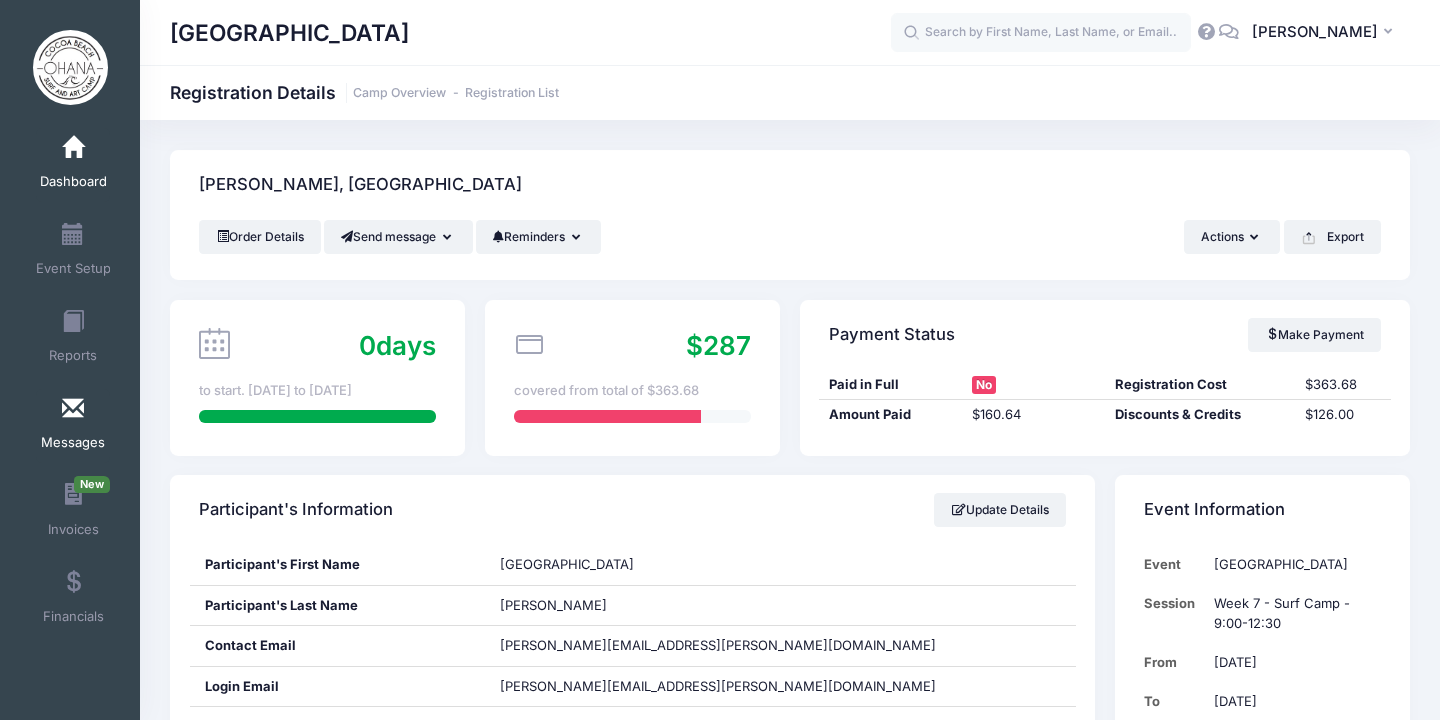 click on "Messages" at bounding box center [73, 426] 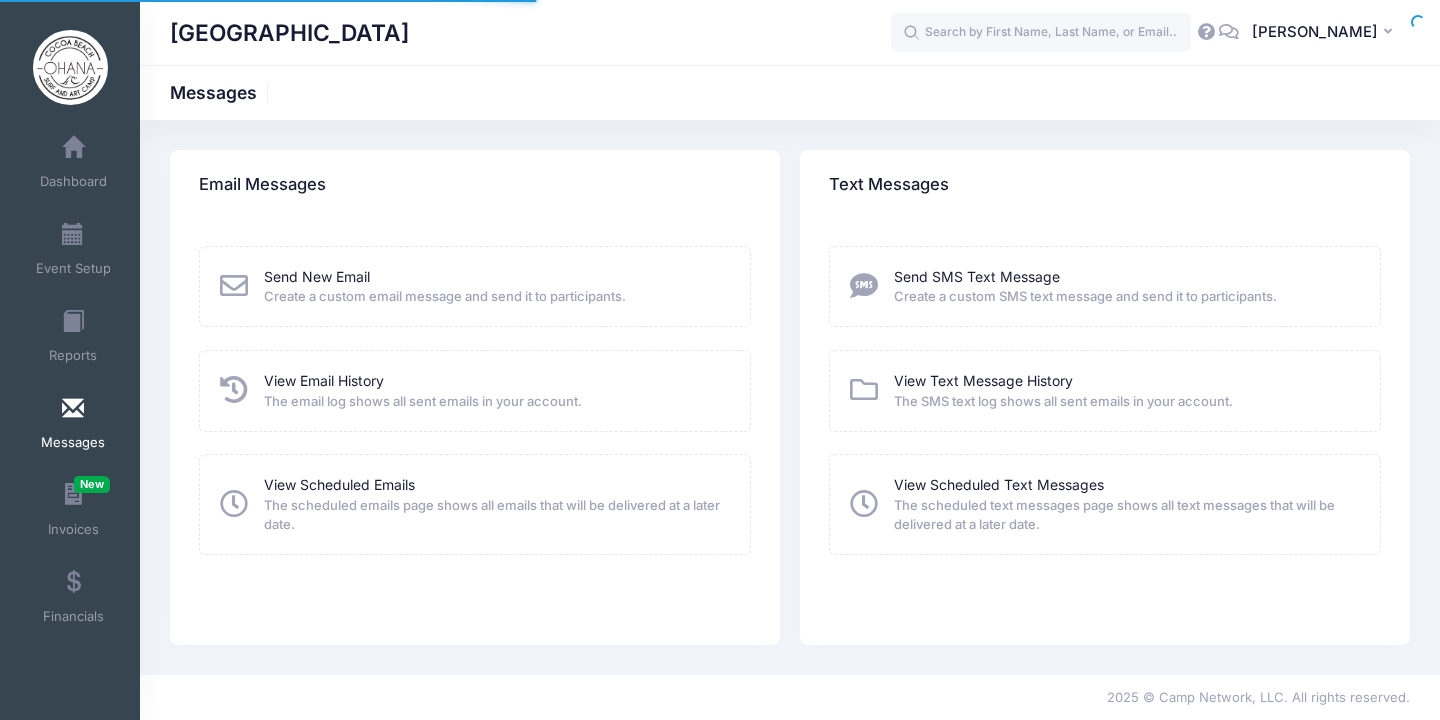 scroll, scrollTop: 0, scrollLeft: 0, axis: both 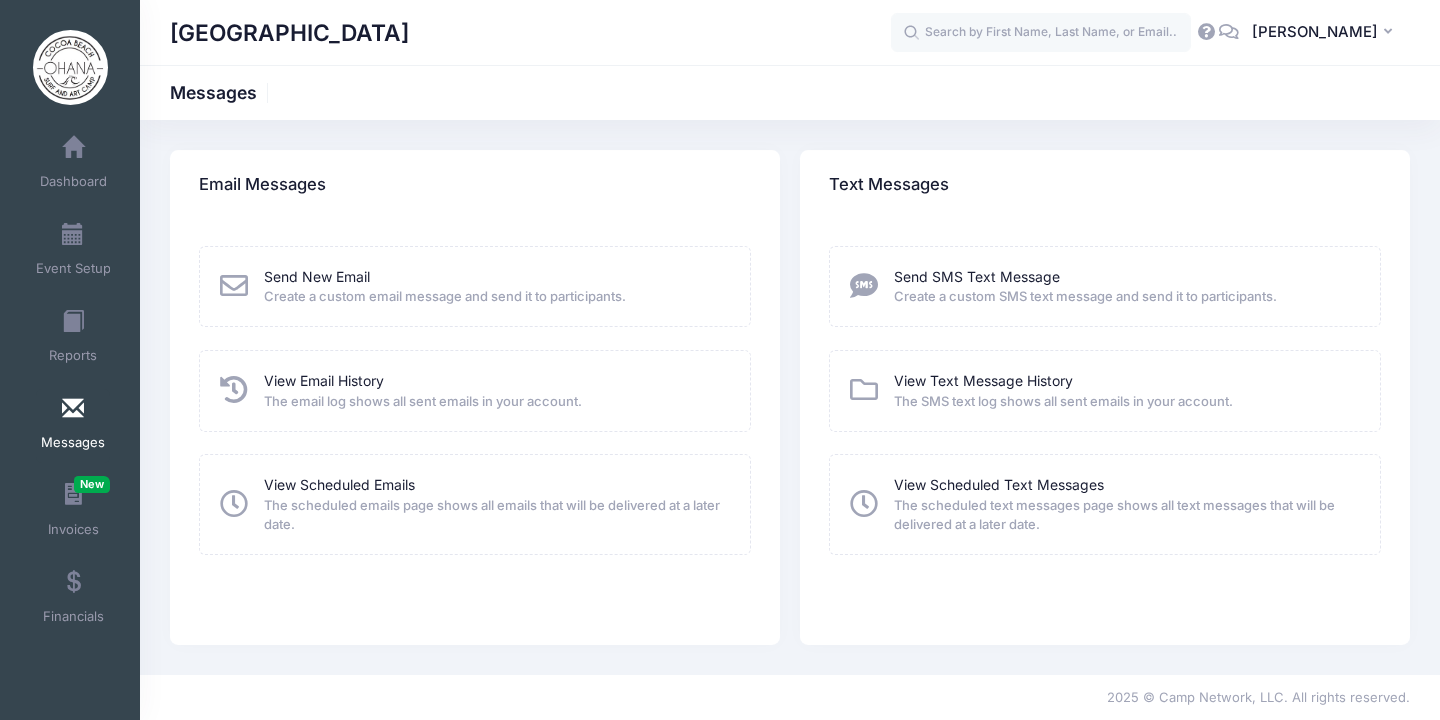 click at bounding box center [234, 390] 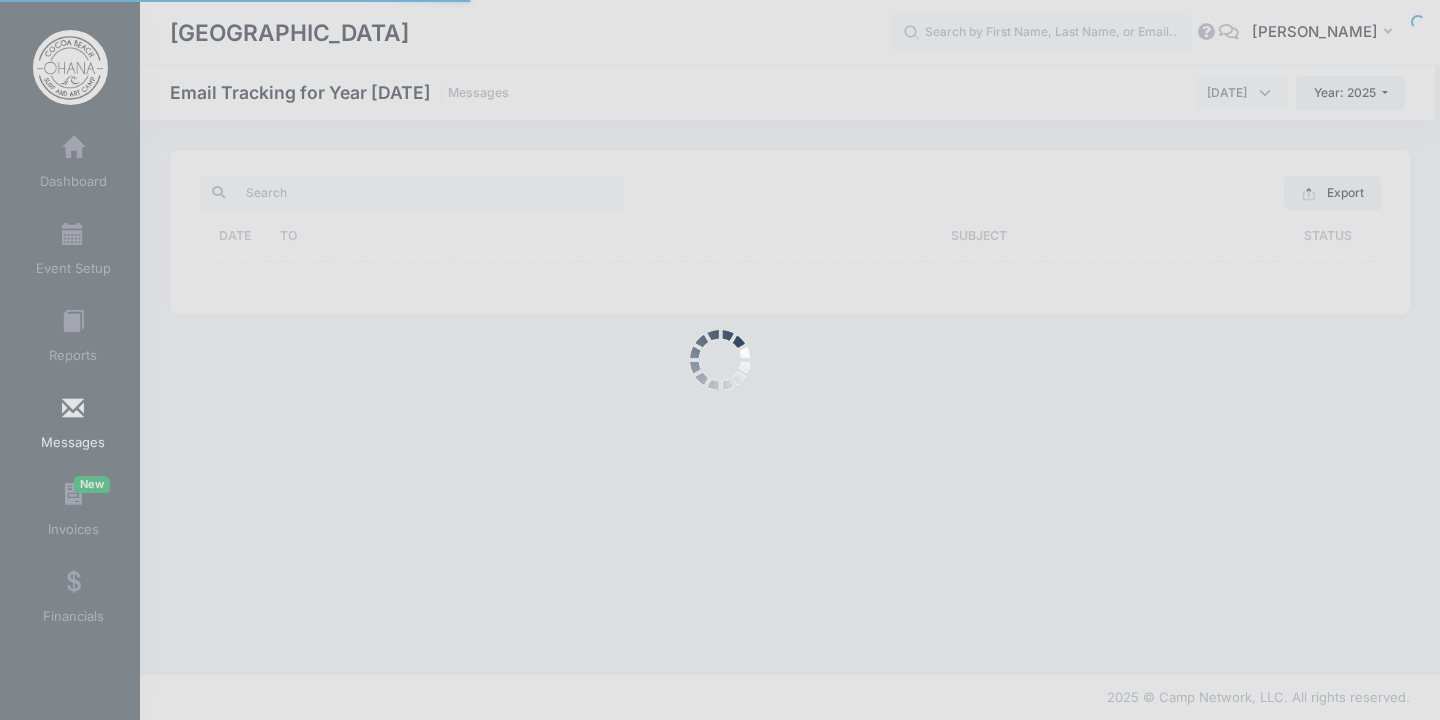 scroll, scrollTop: 0, scrollLeft: 0, axis: both 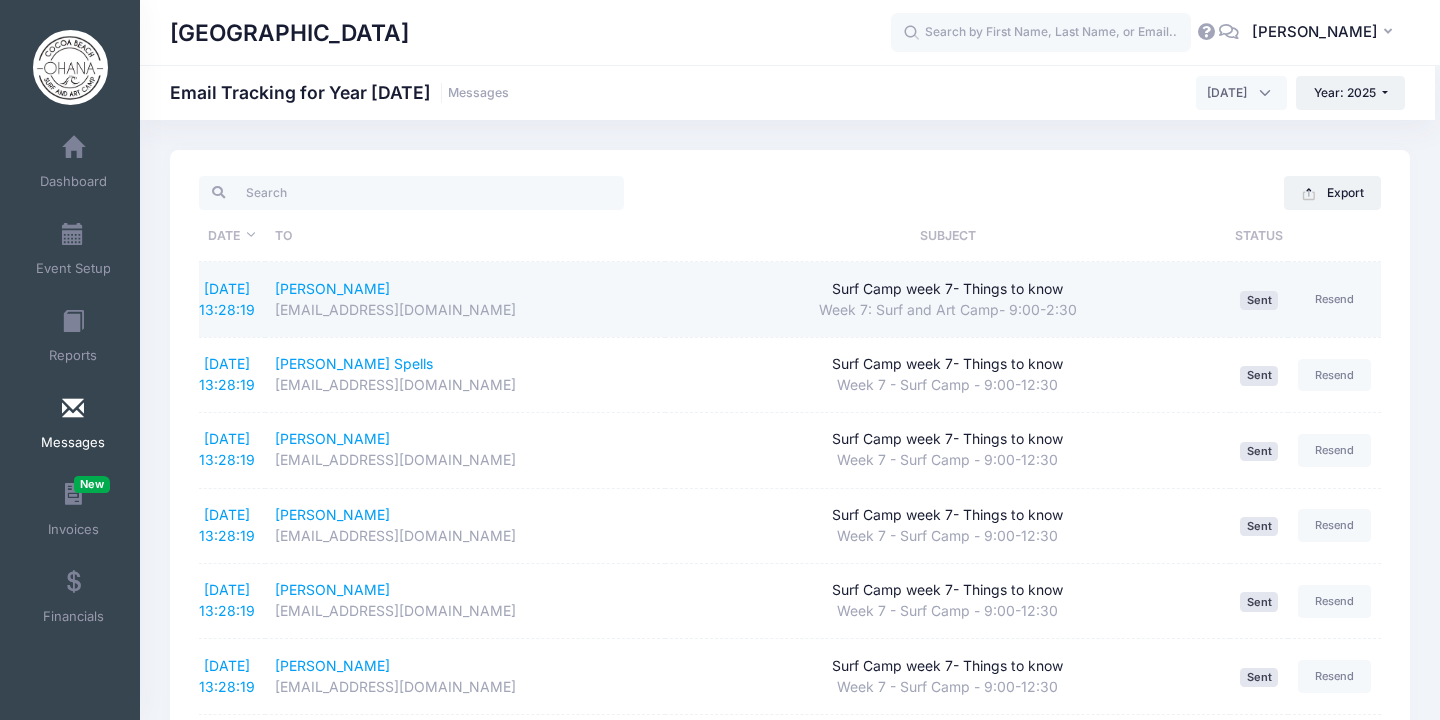 click on "7/13/2025 13:28:19" at bounding box center [232, 299] 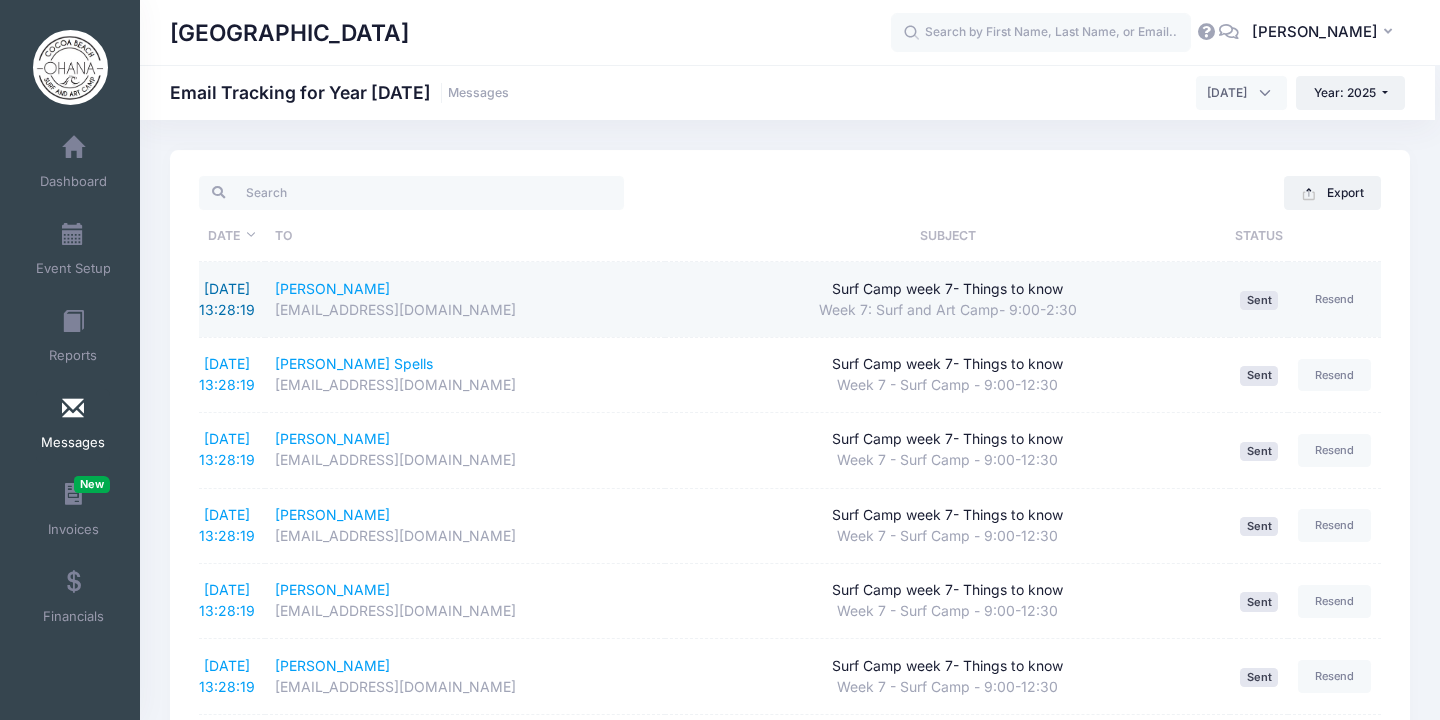 click on "7/13/2025 13:28:19" at bounding box center (227, 299) 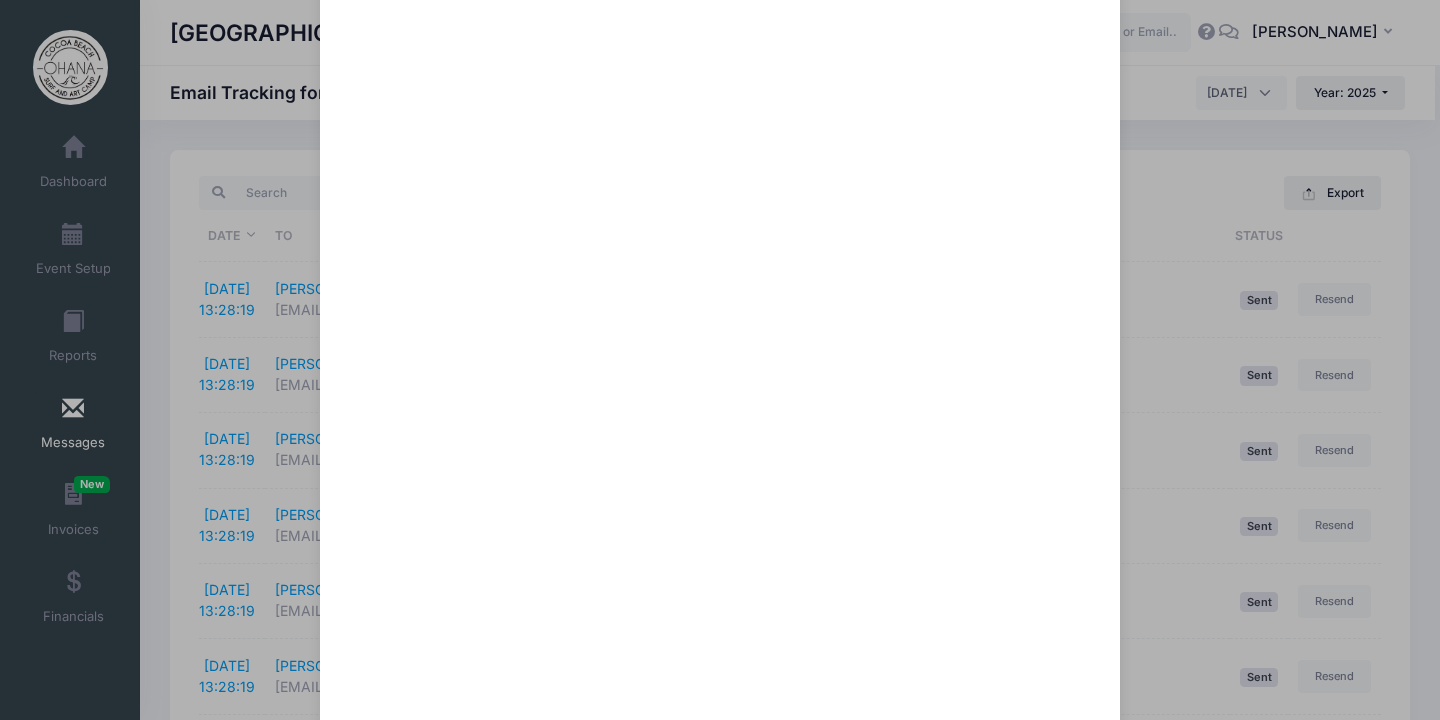 scroll, scrollTop: 0, scrollLeft: 0, axis: both 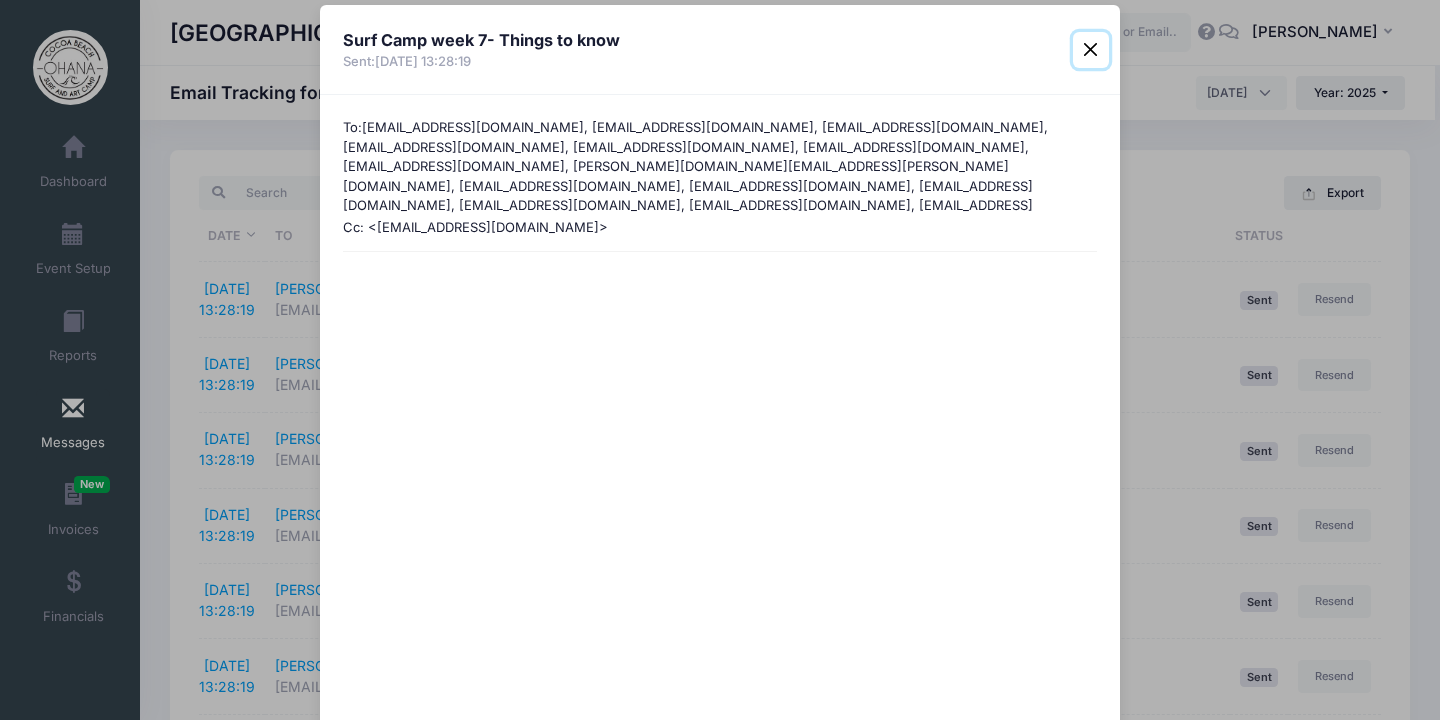 click at bounding box center (1091, 50) 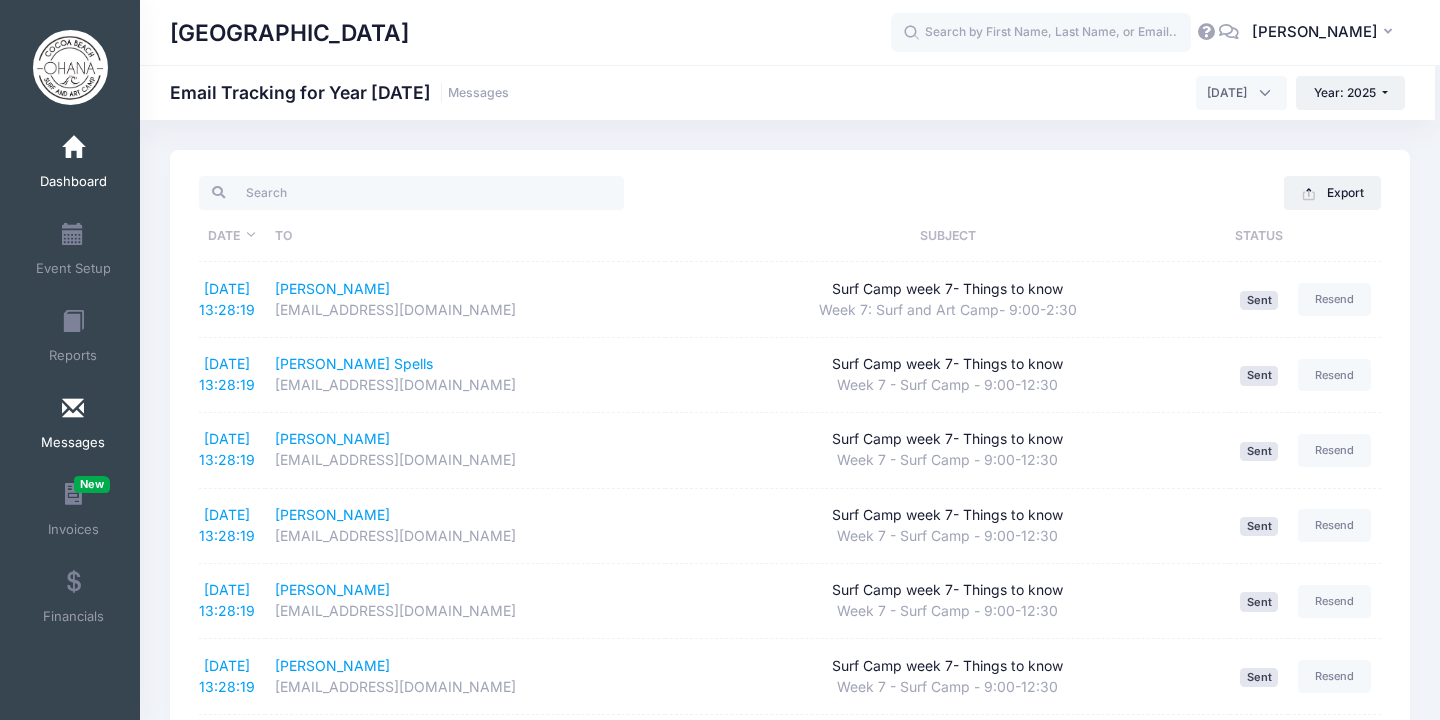 click on "Dashboard" at bounding box center (73, 182) 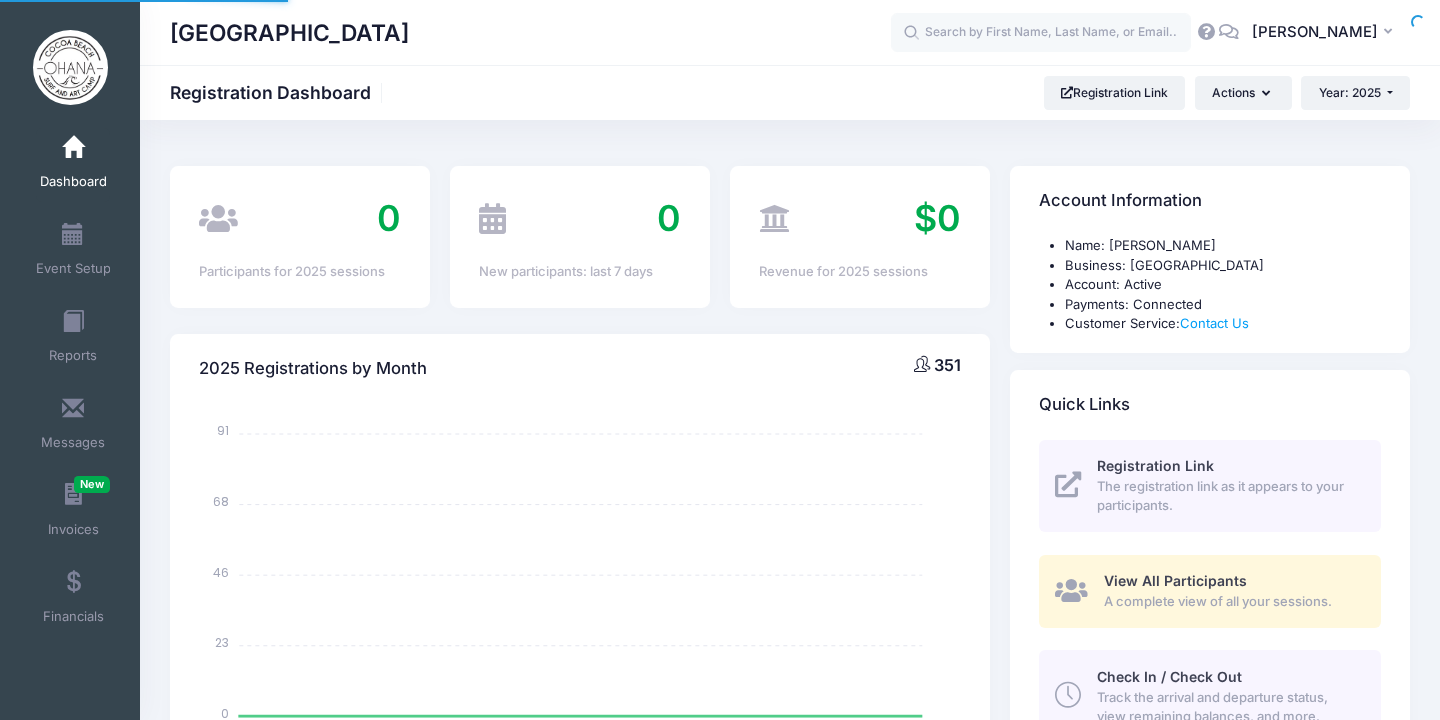 select 